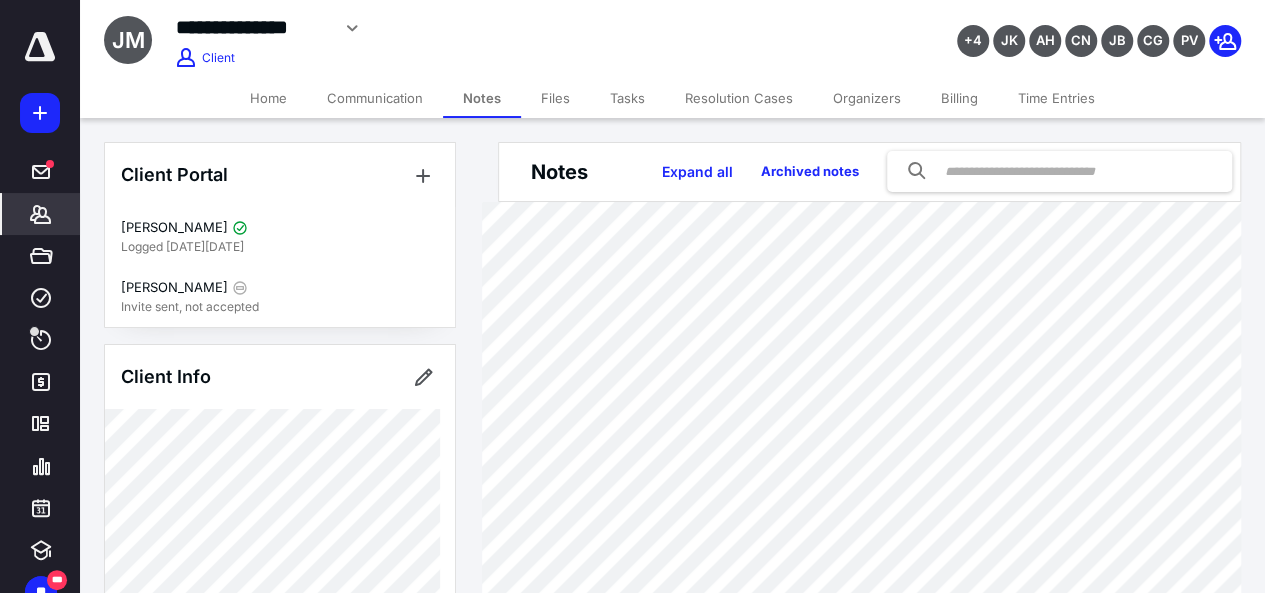 scroll, scrollTop: 0, scrollLeft: 0, axis: both 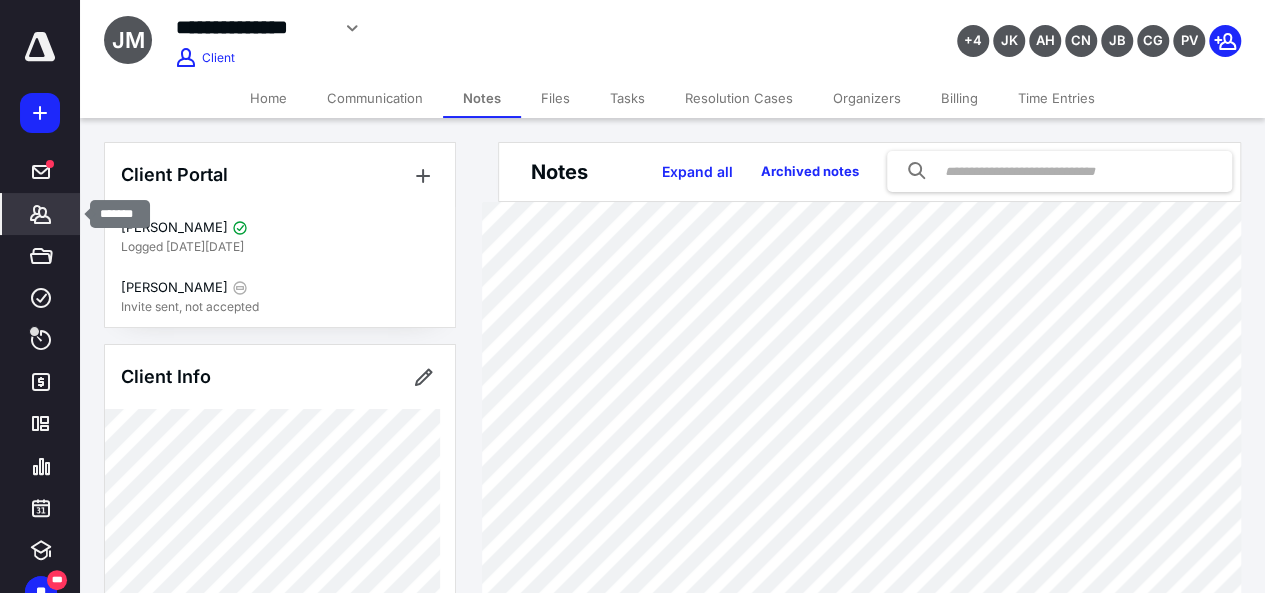 click 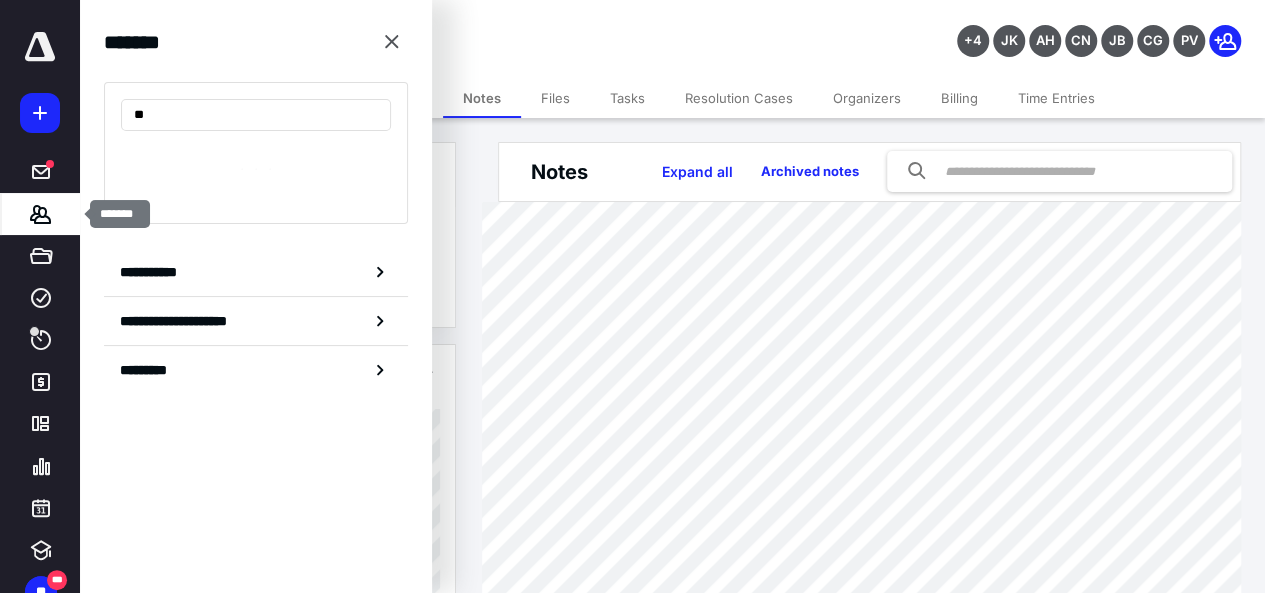 type on "*" 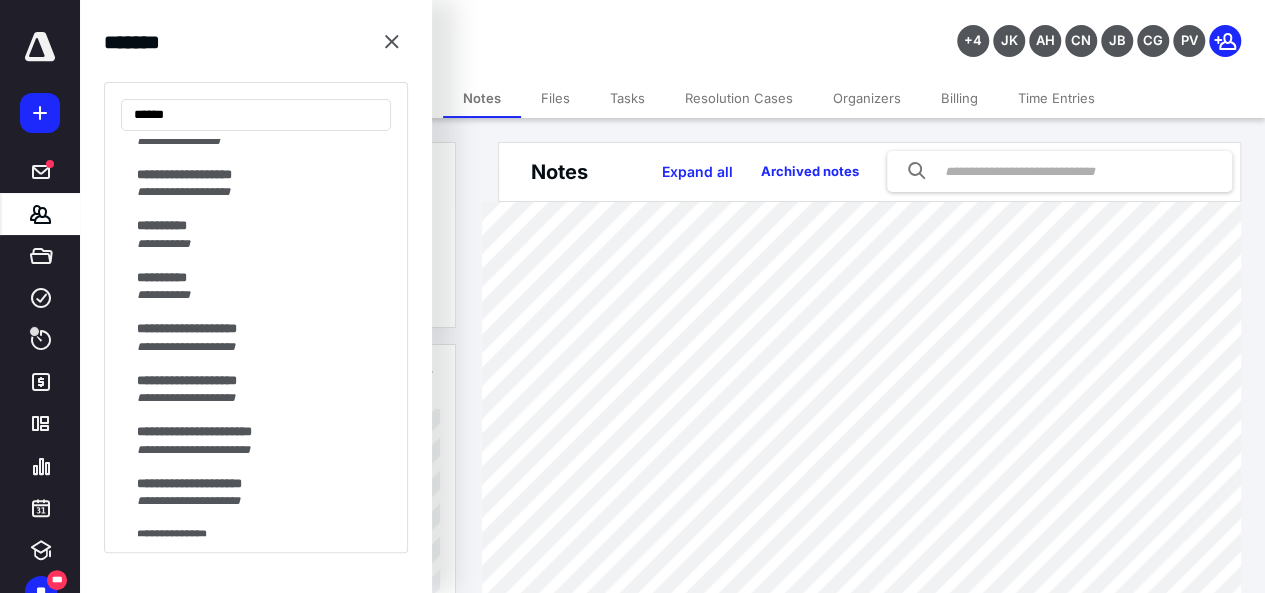 scroll, scrollTop: 3983, scrollLeft: 0, axis: vertical 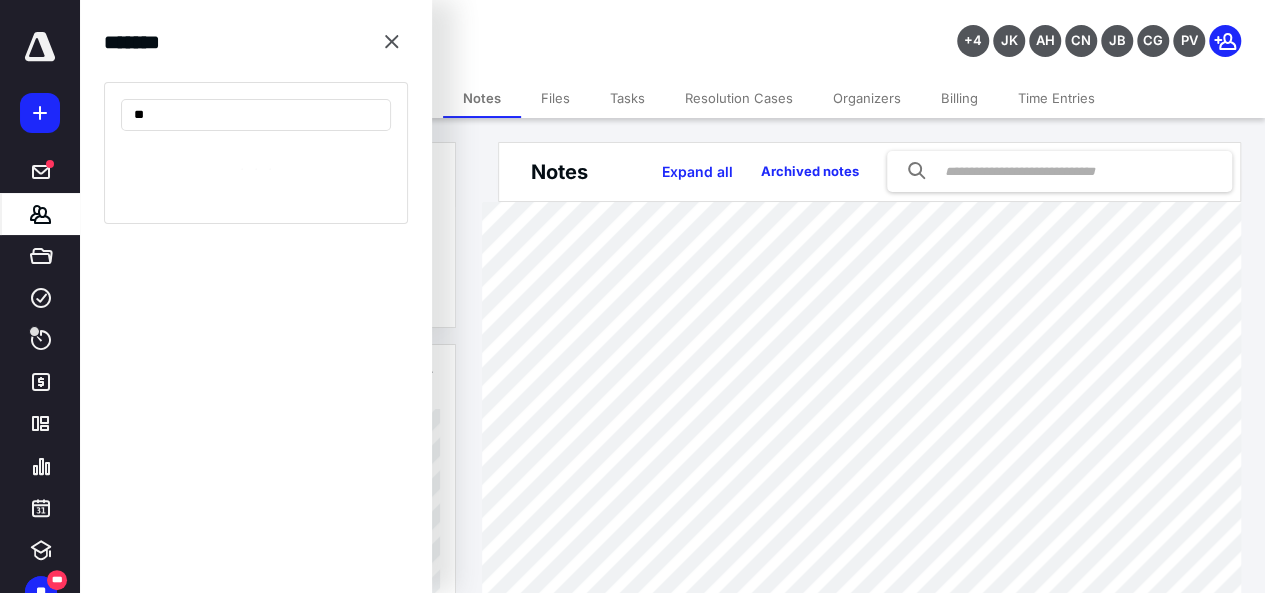type on "*" 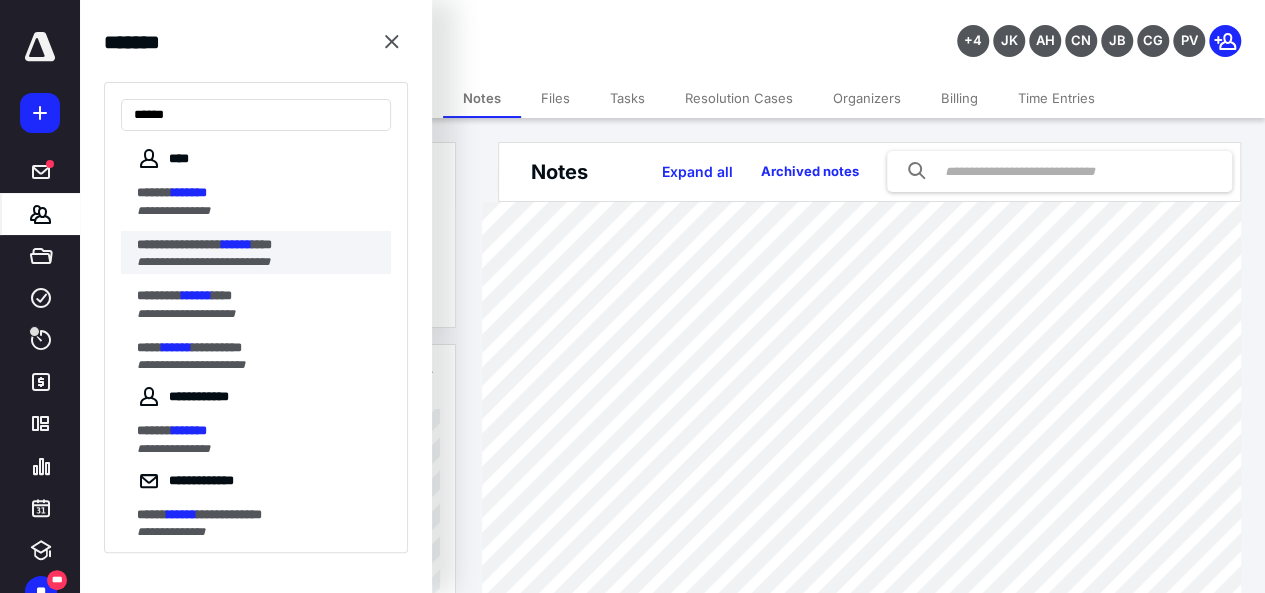 type on "******" 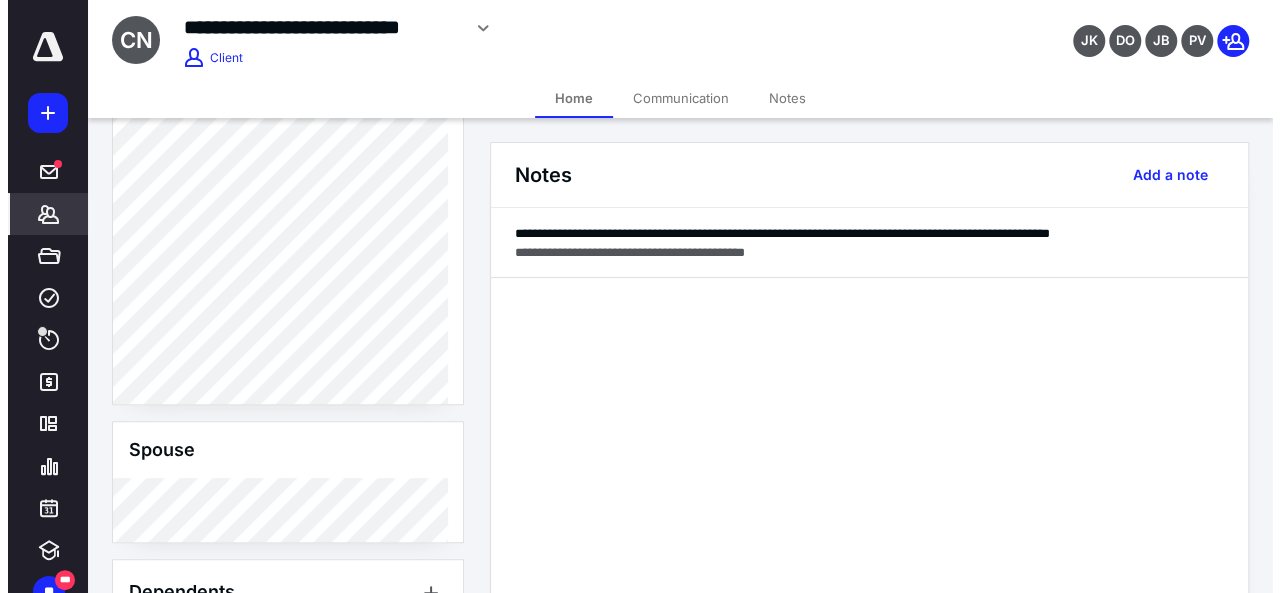 scroll, scrollTop: 742, scrollLeft: 0, axis: vertical 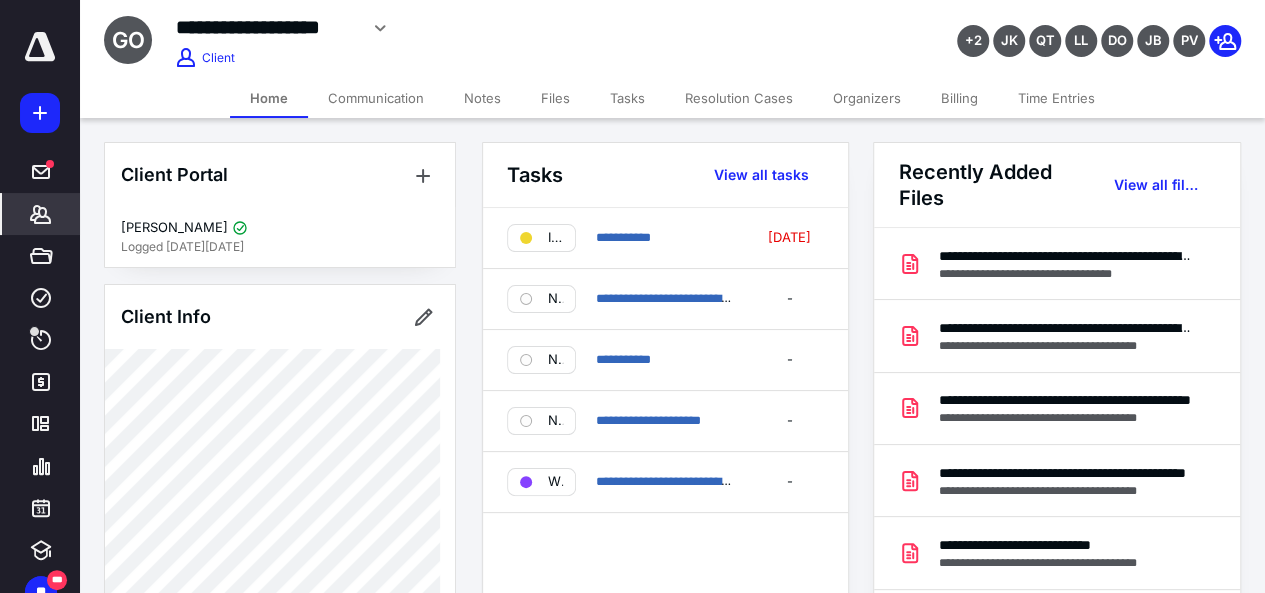 click on "Resolution Cases" at bounding box center (739, 98) 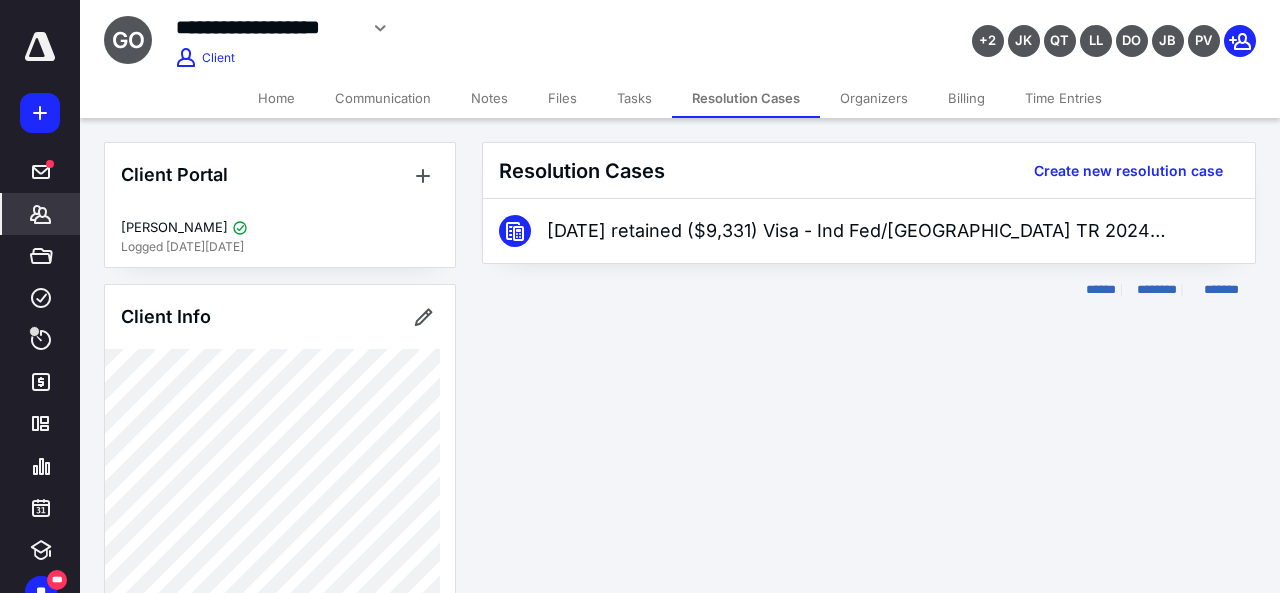 click on "Tasks" at bounding box center (634, 98) 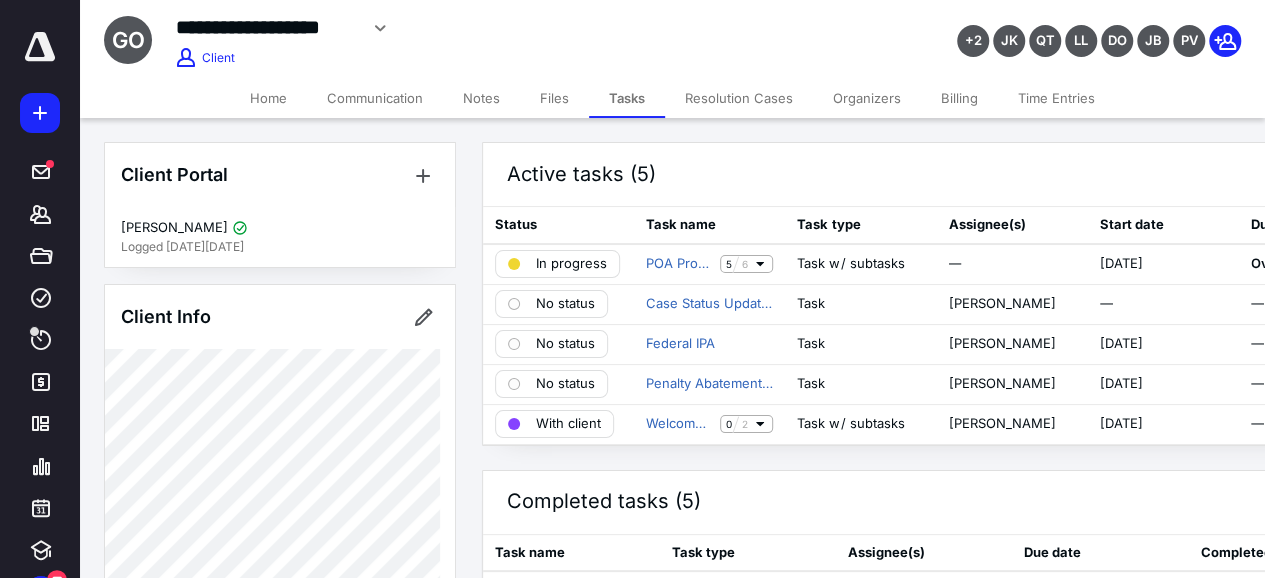 click on "Home" at bounding box center [268, 98] 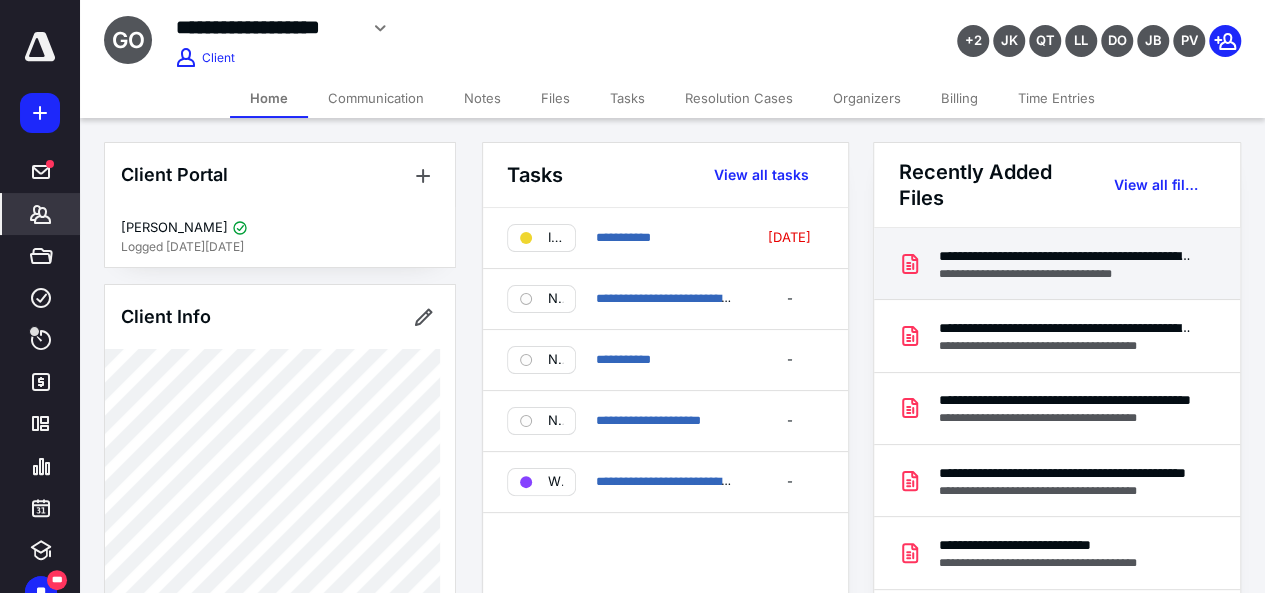 click on "**********" at bounding box center [1065, 256] 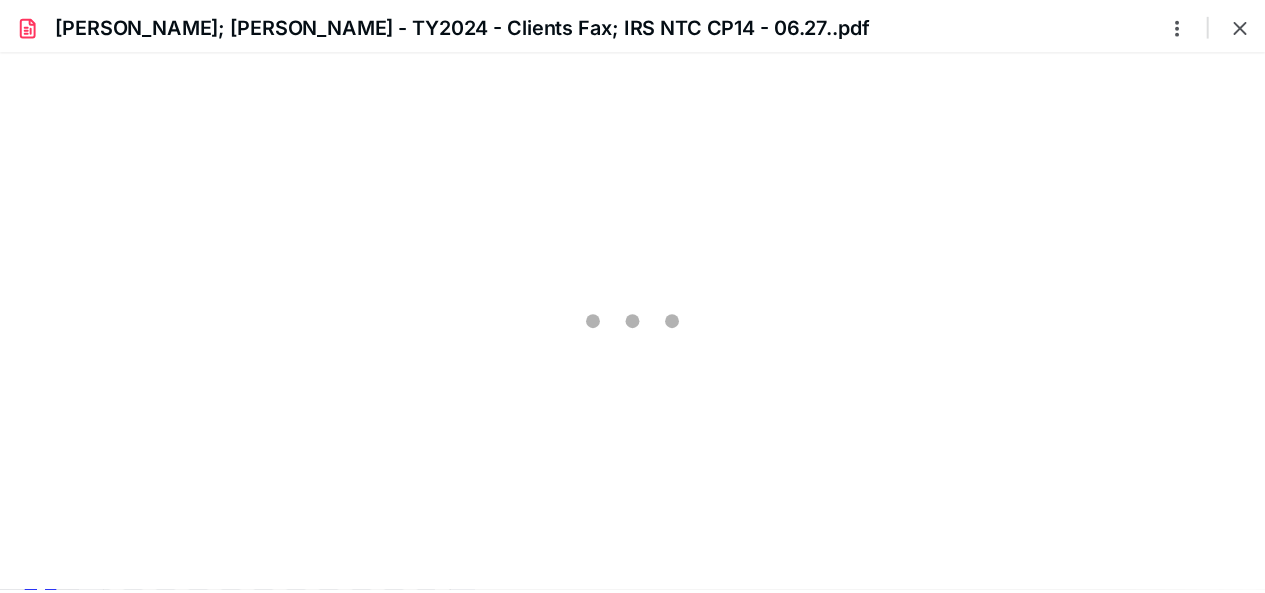 scroll, scrollTop: 0, scrollLeft: 0, axis: both 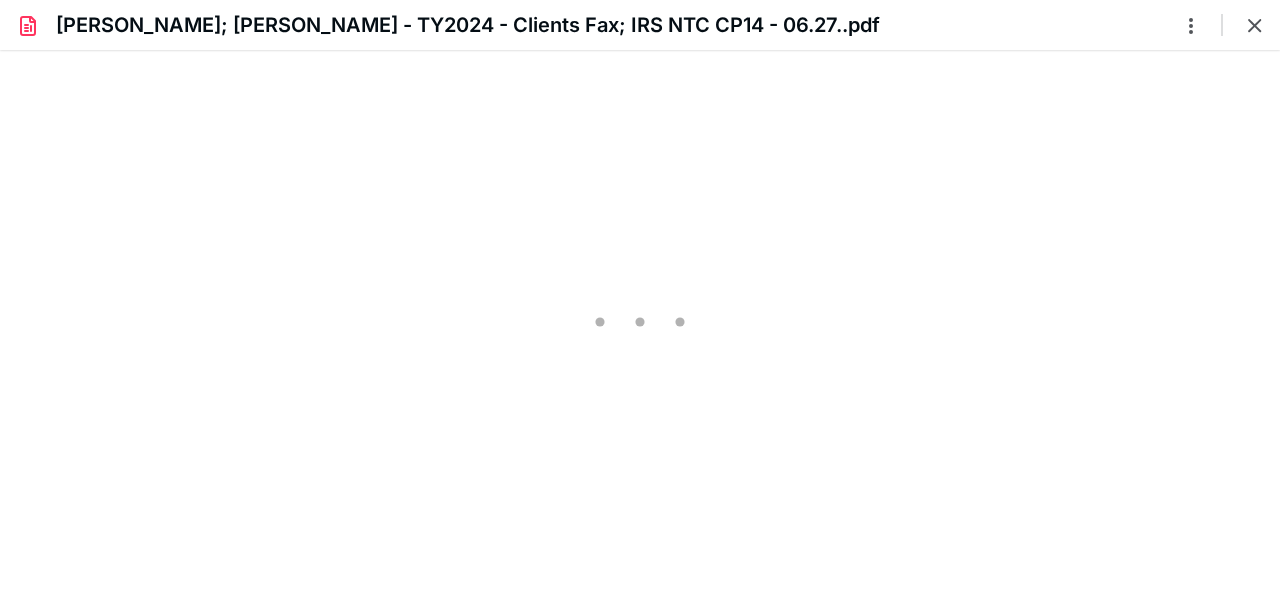 type on "64" 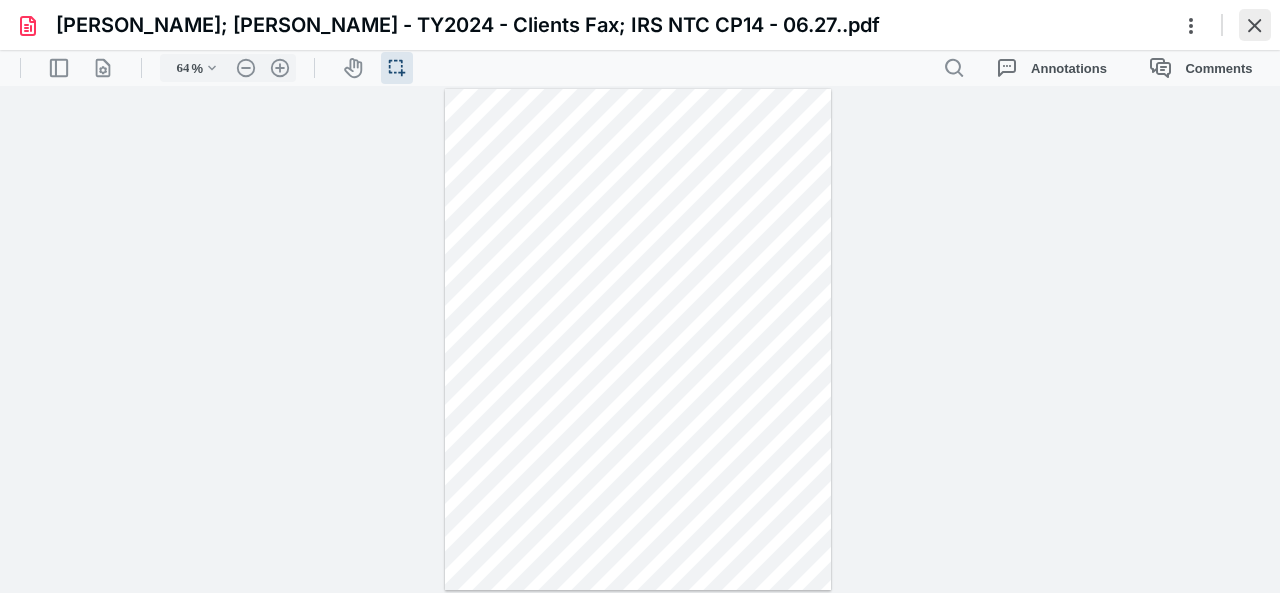 click at bounding box center [1255, 25] 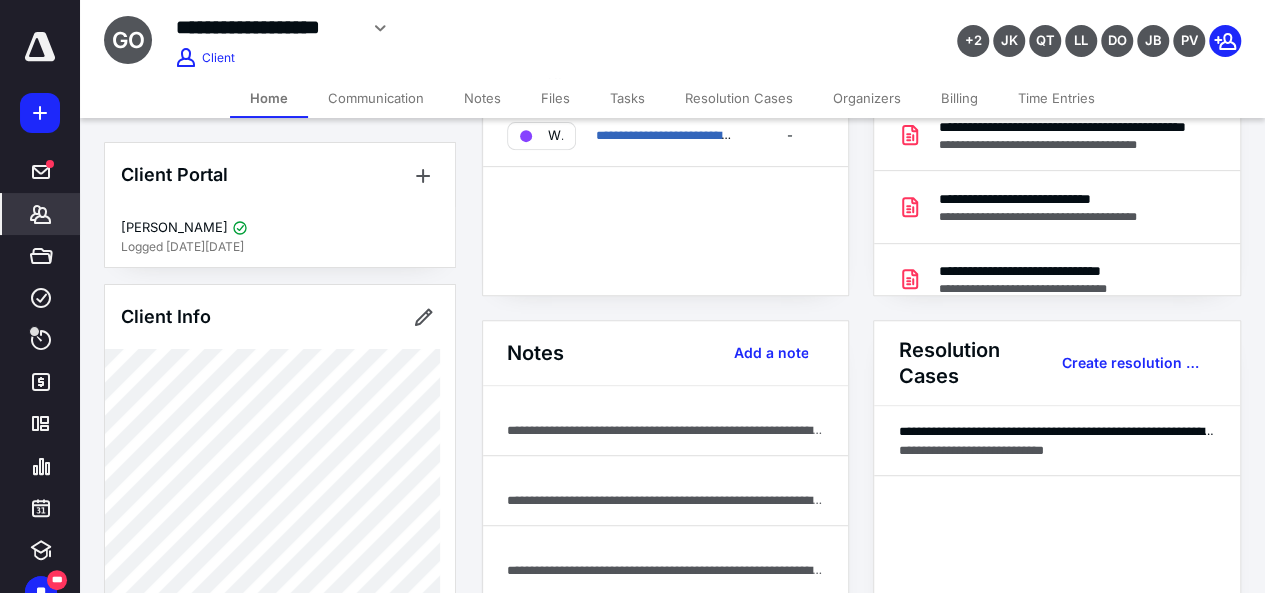 scroll, scrollTop: 350, scrollLeft: 0, axis: vertical 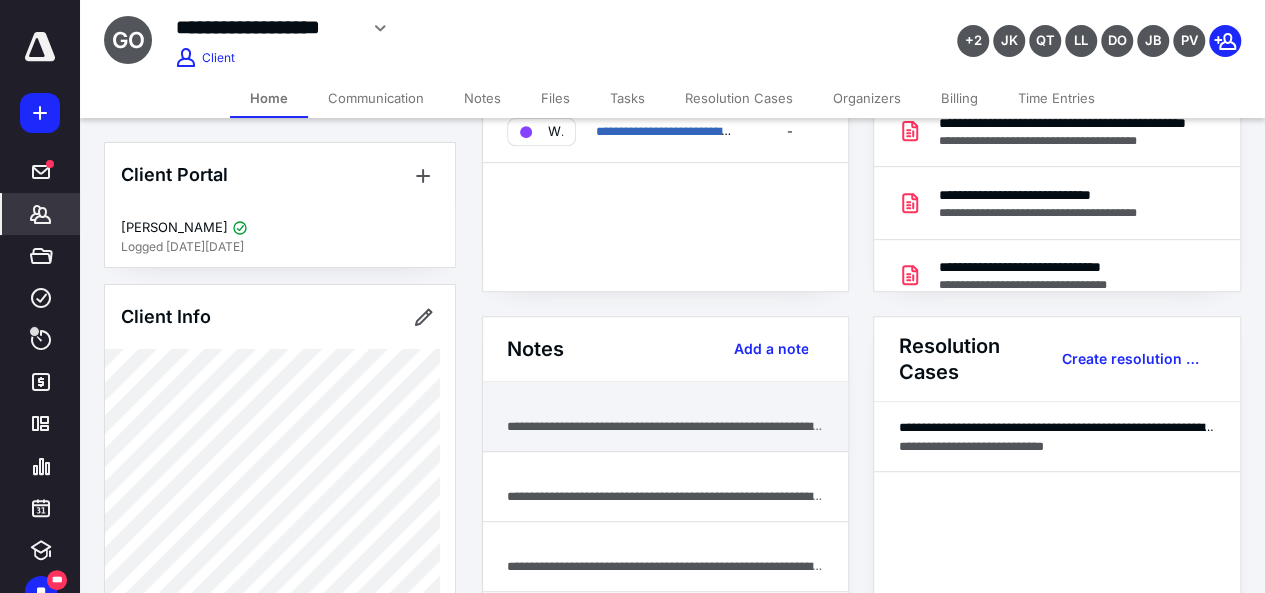 click at bounding box center (666, 407) 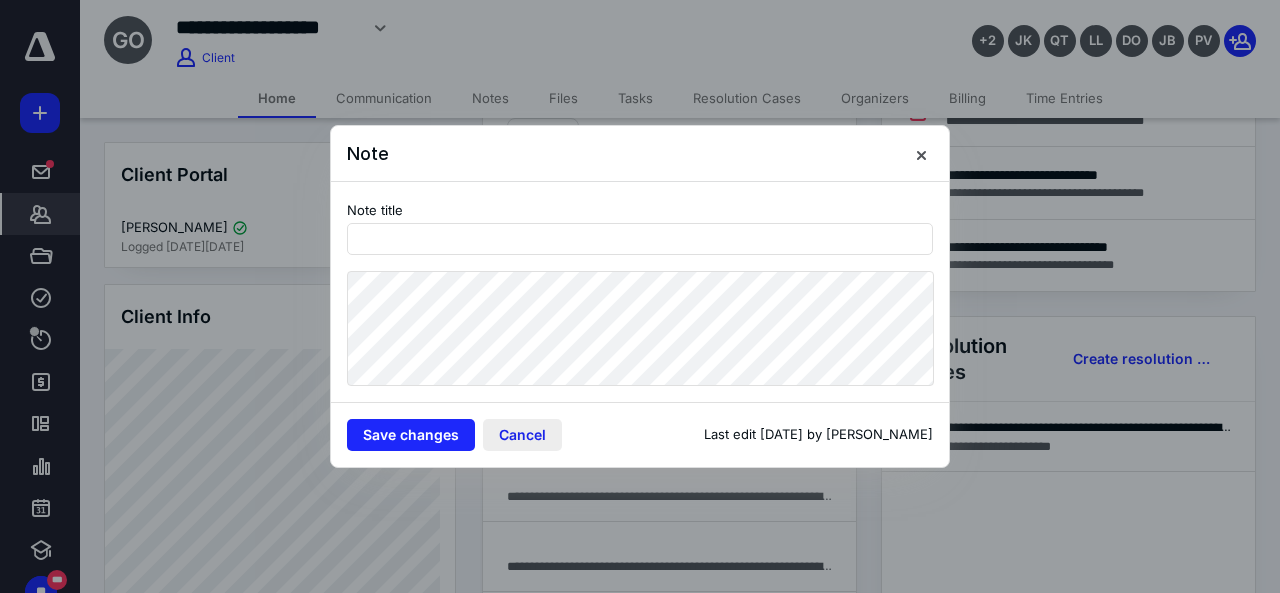 click on "Cancel" at bounding box center [522, 435] 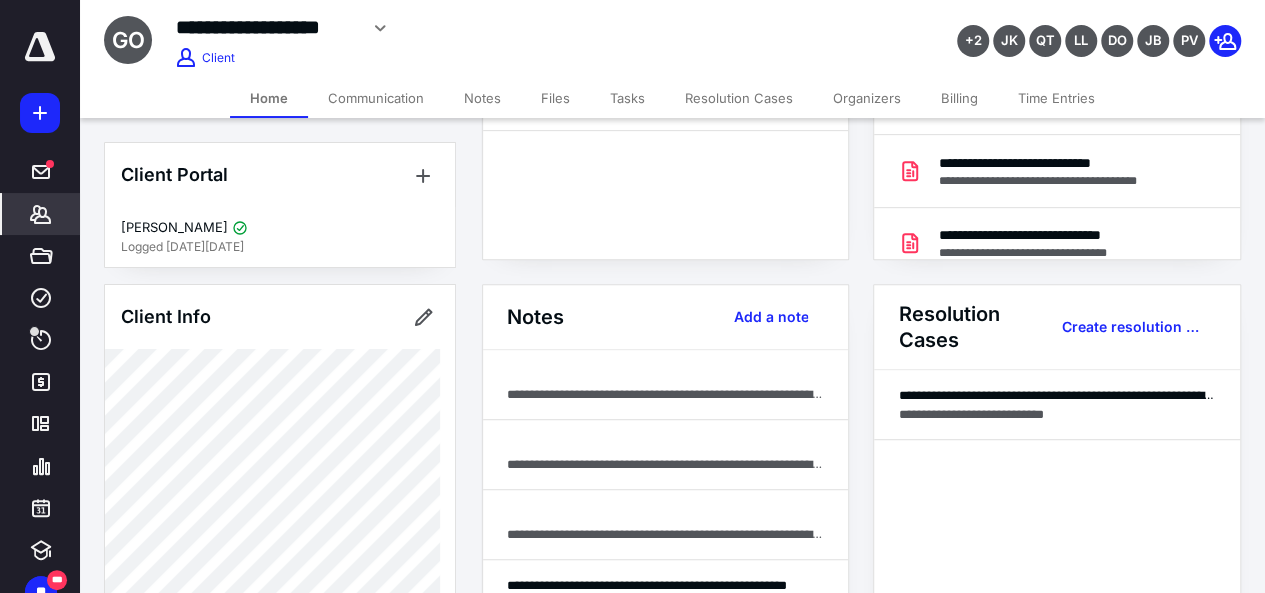 scroll, scrollTop: 350, scrollLeft: 0, axis: vertical 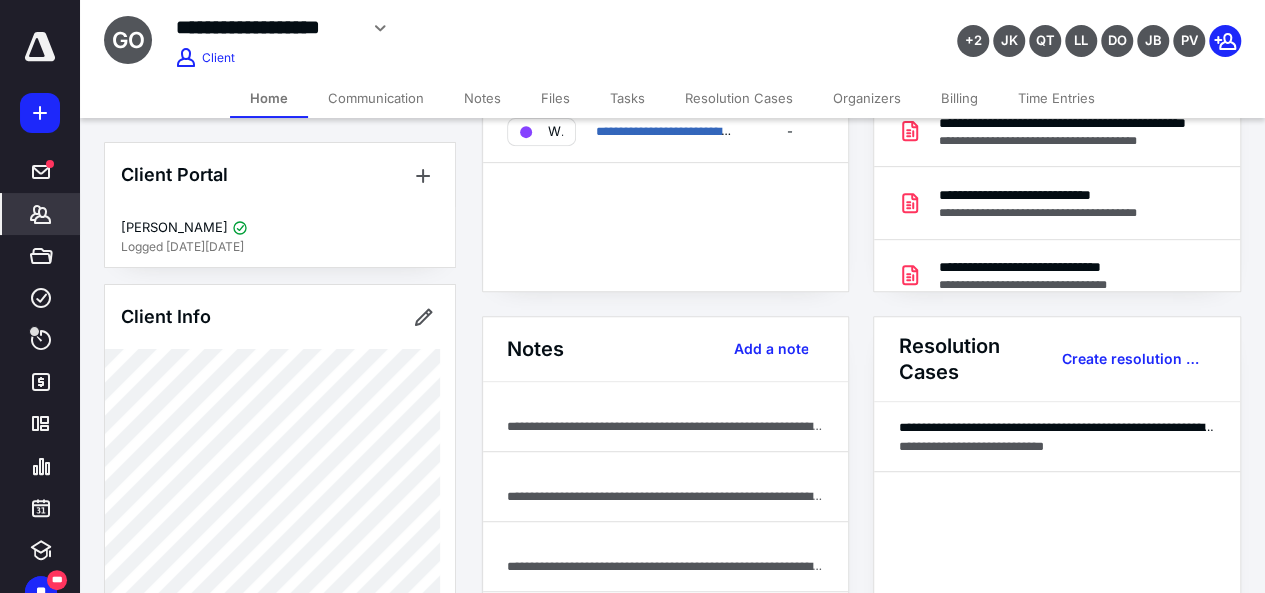 click on "Tasks" at bounding box center (627, 98) 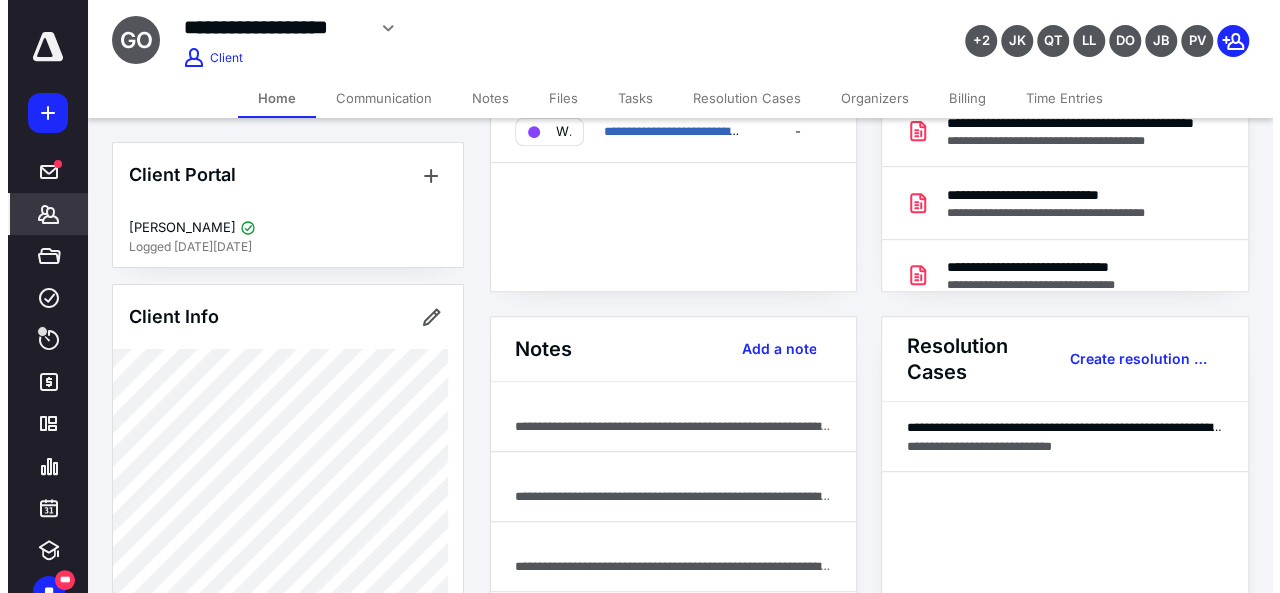 scroll, scrollTop: 0, scrollLeft: 0, axis: both 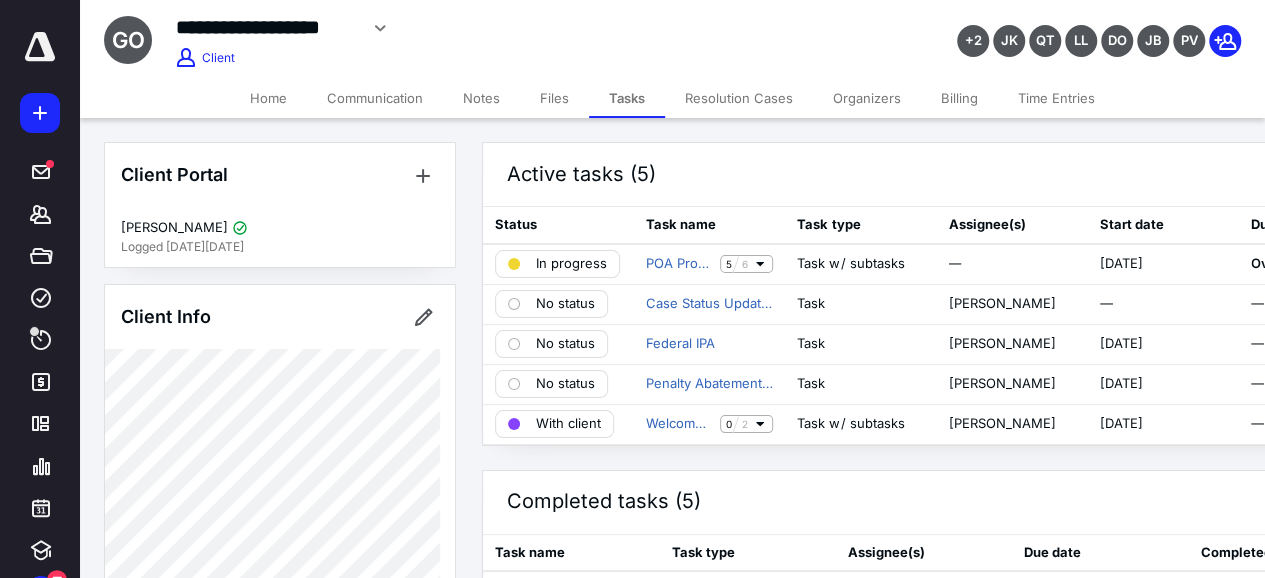 click on "Communication" at bounding box center (375, 98) 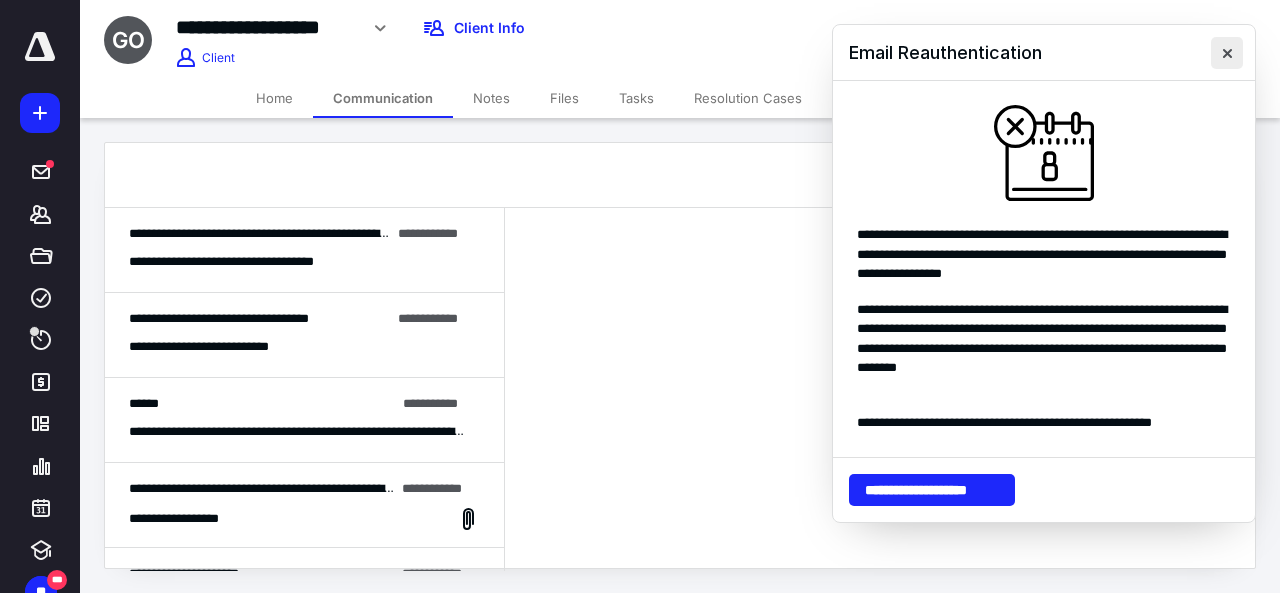 click at bounding box center [1227, 53] 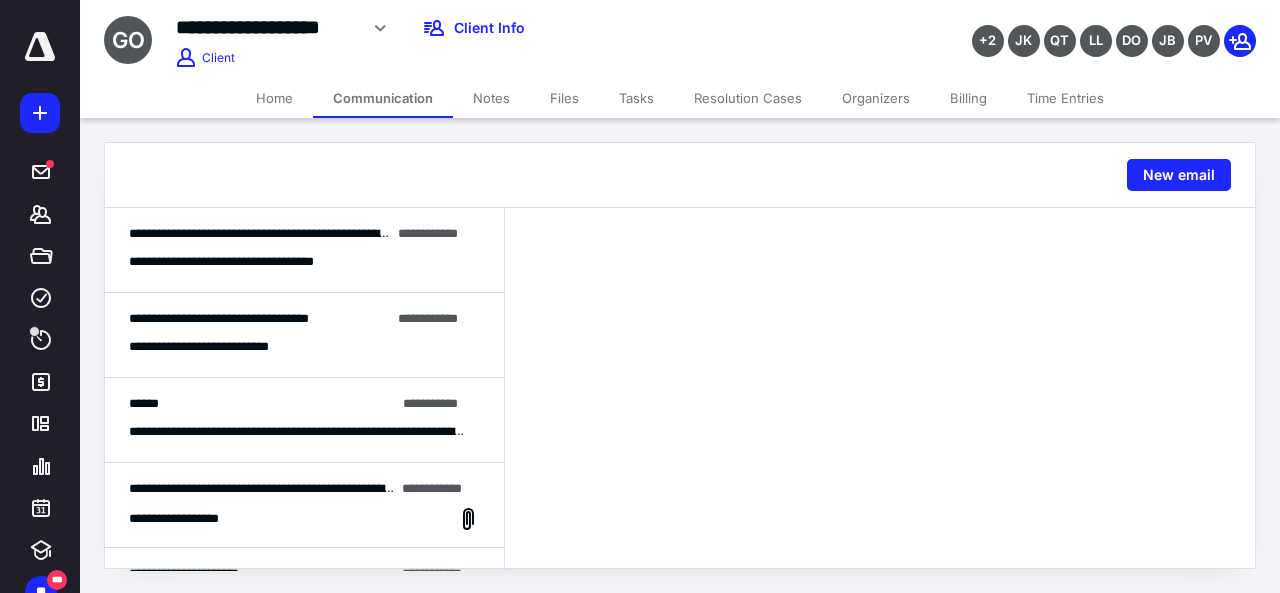 click on "**********" at bounding box center [326, 233] 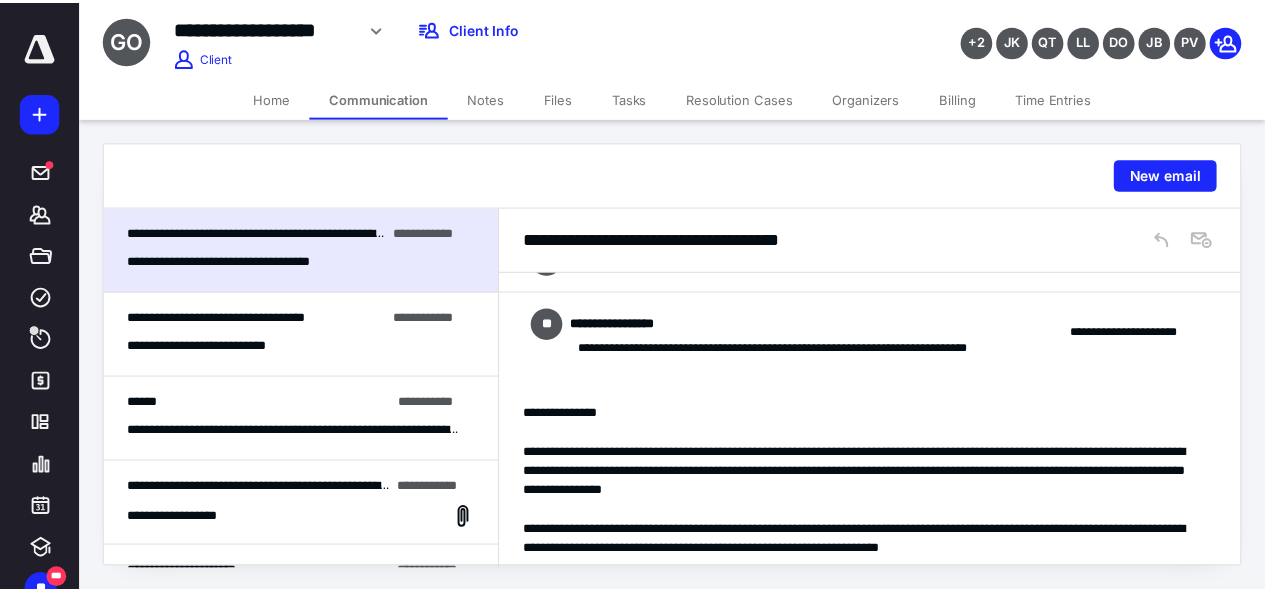 scroll, scrollTop: 170, scrollLeft: 0, axis: vertical 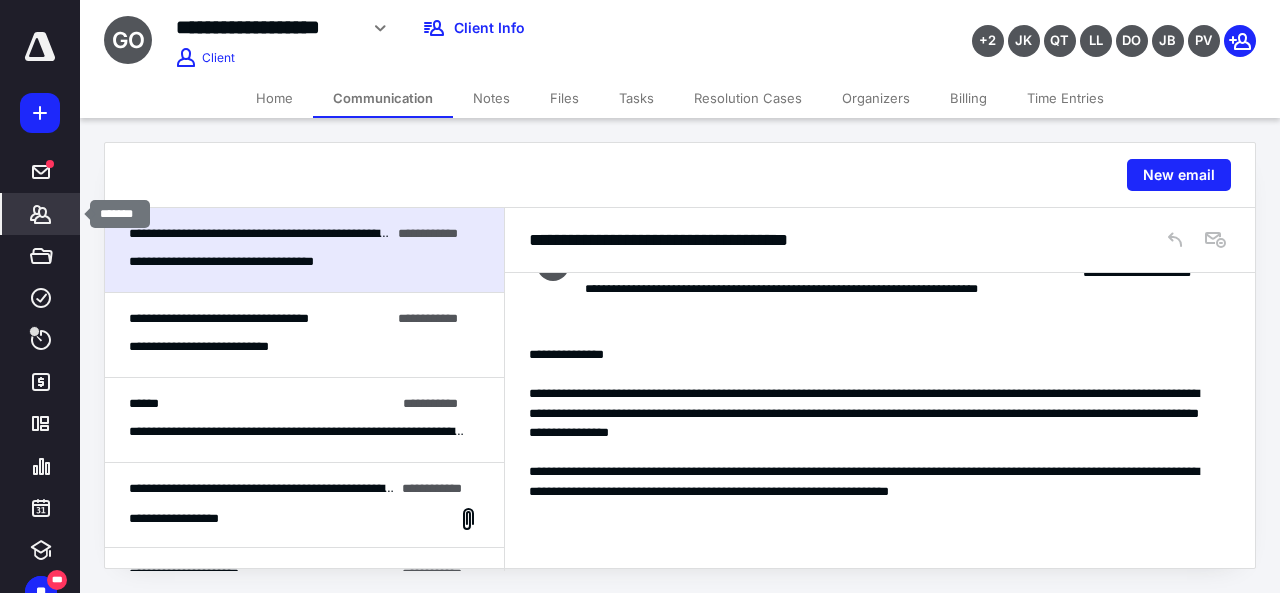 click 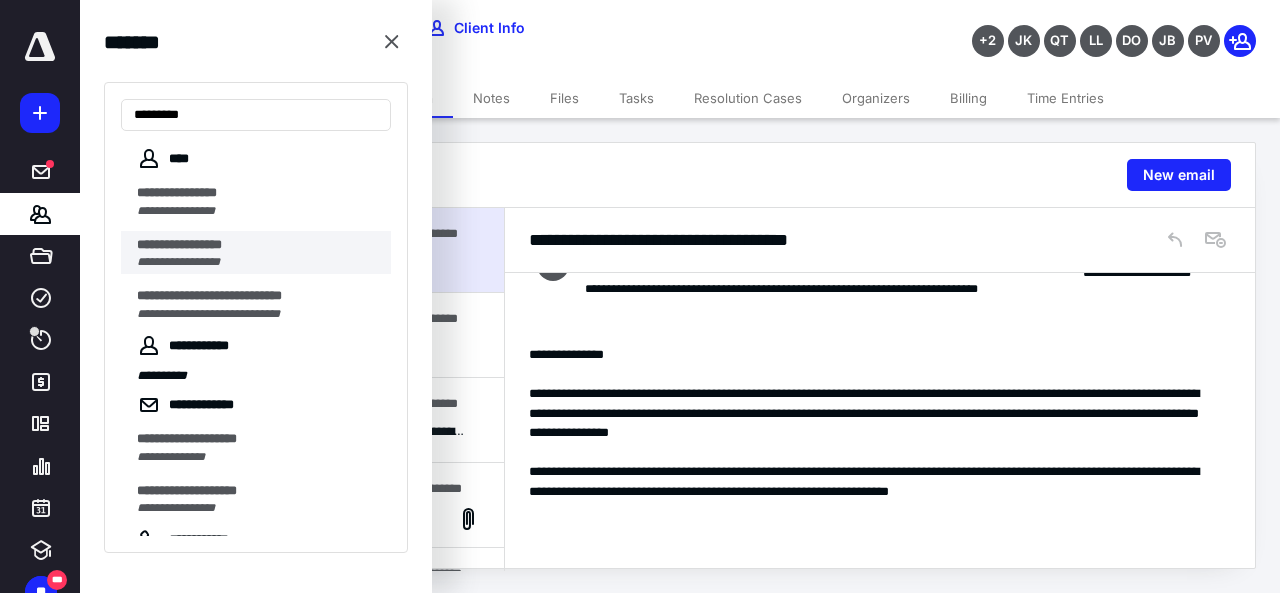 type on "********" 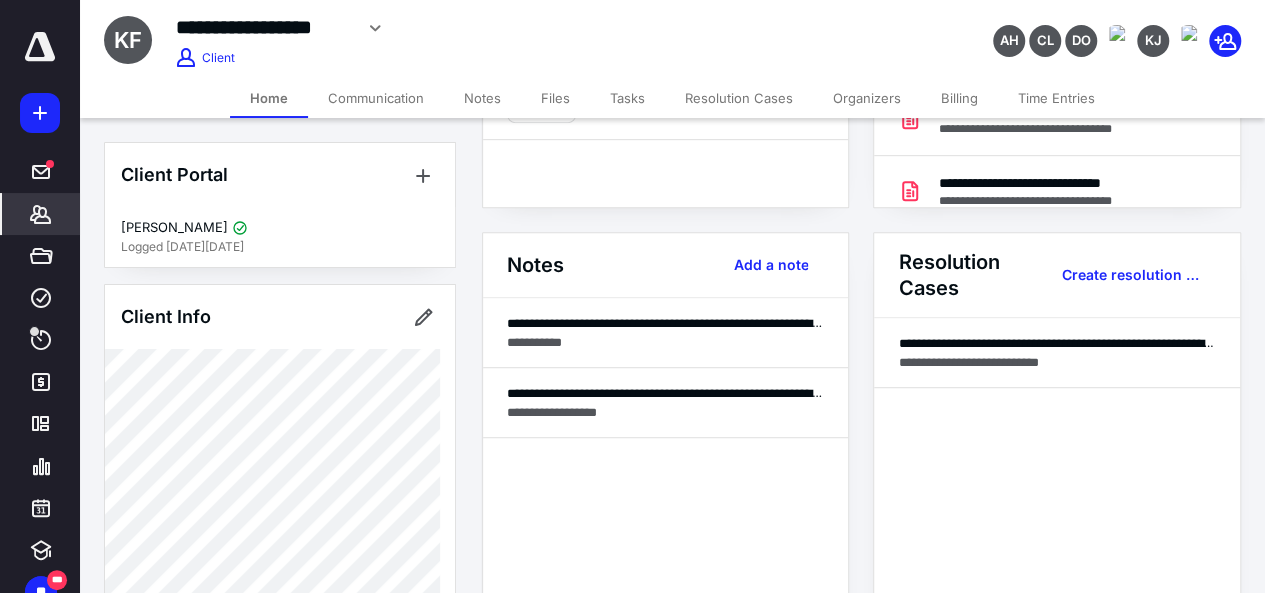 scroll, scrollTop: 437, scrollLeft: 0, axis: vertical 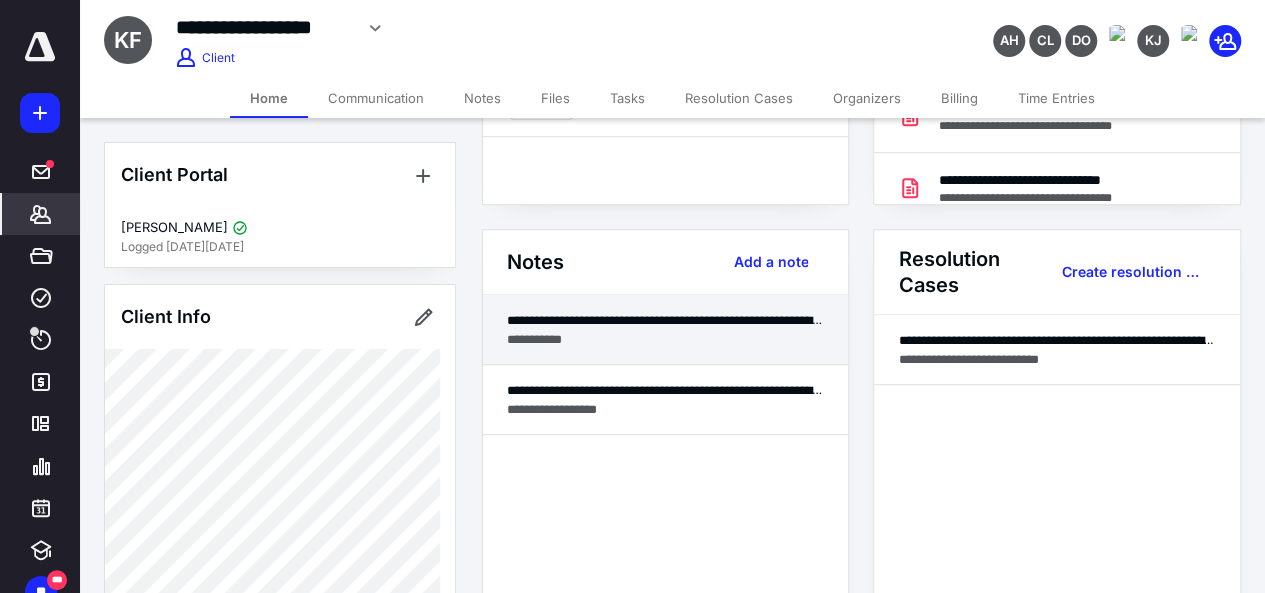 click on "**********" at bounding box center [666, 339] 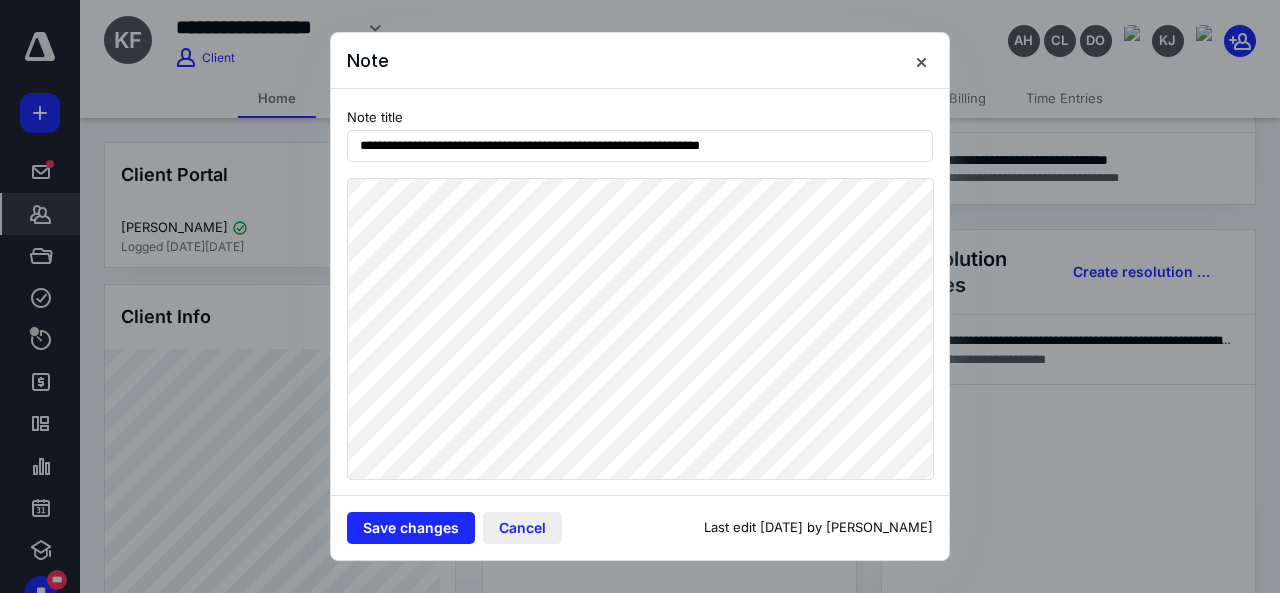 click on "Cancel" at bounding box center [522, 528] 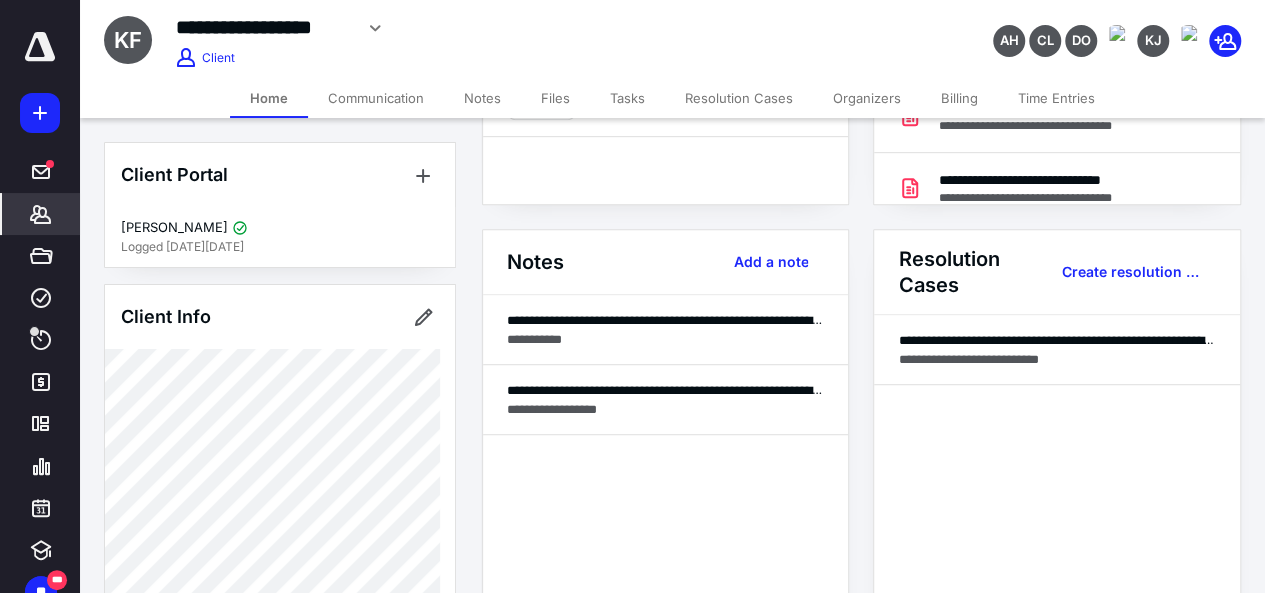 click on "Time Entries" at bounding box center (1056, 98) 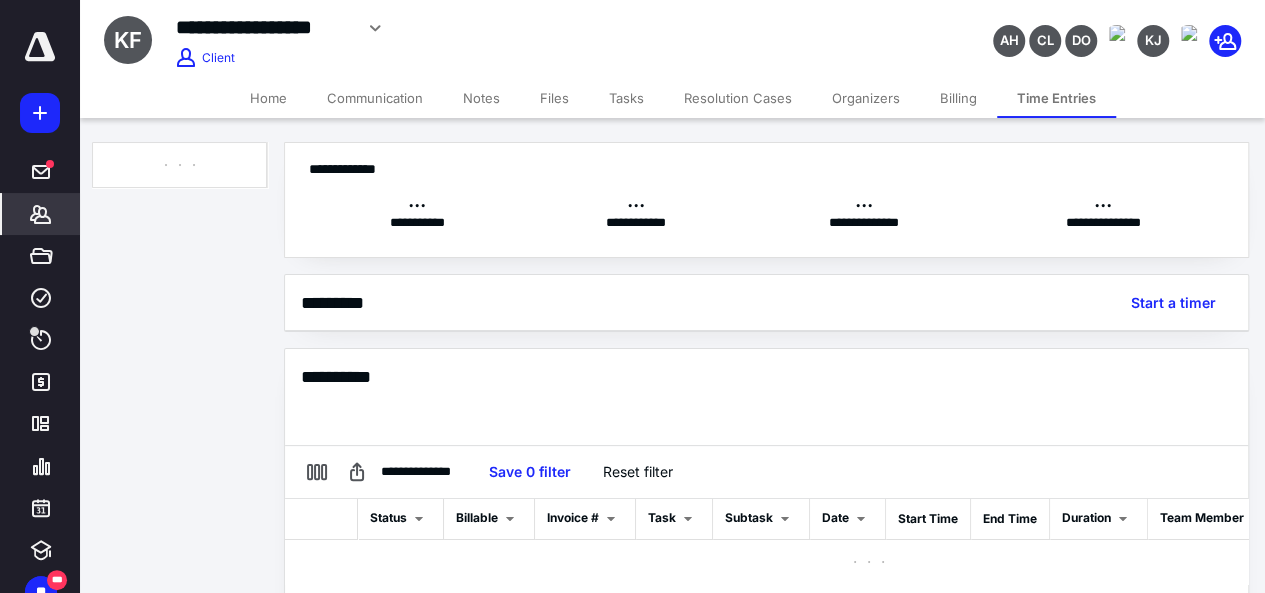 scroll, scrollTop: 230, scrollLeft: 0, axis: vertical 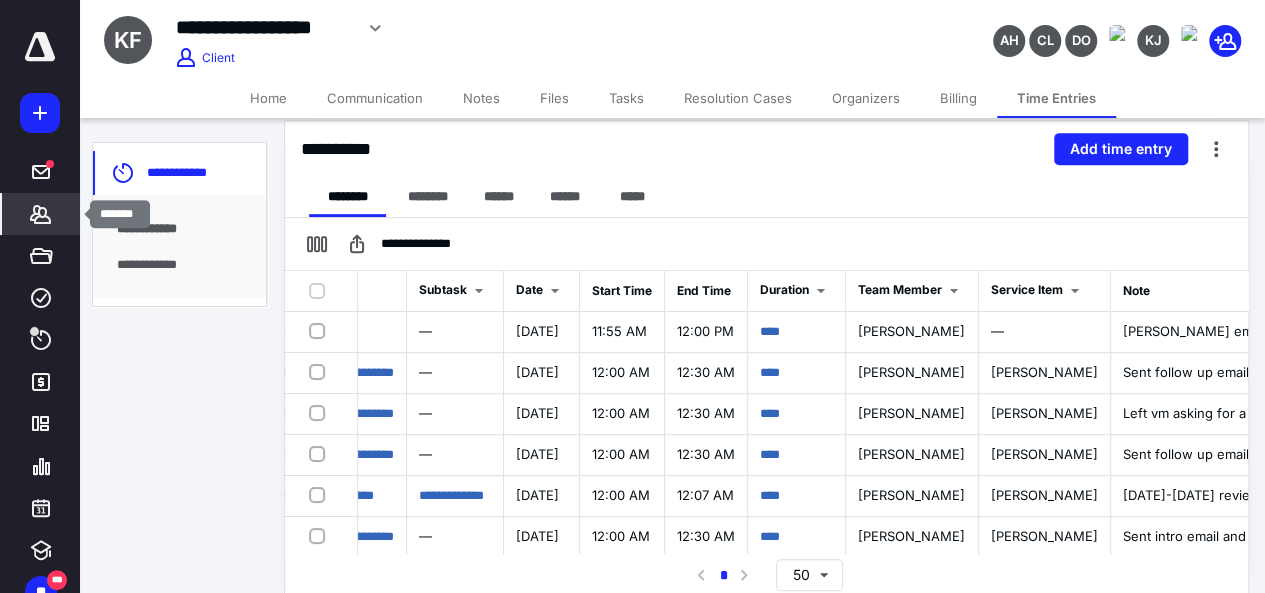 click on "*******" at bounding box center (41, 214) 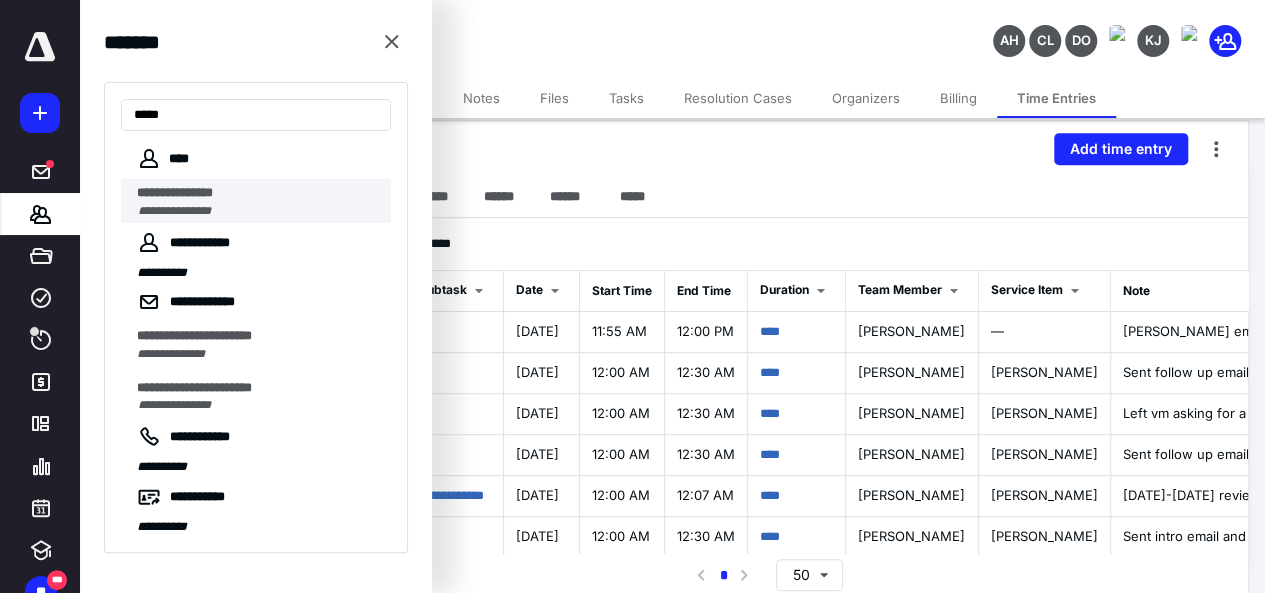 type on "****" 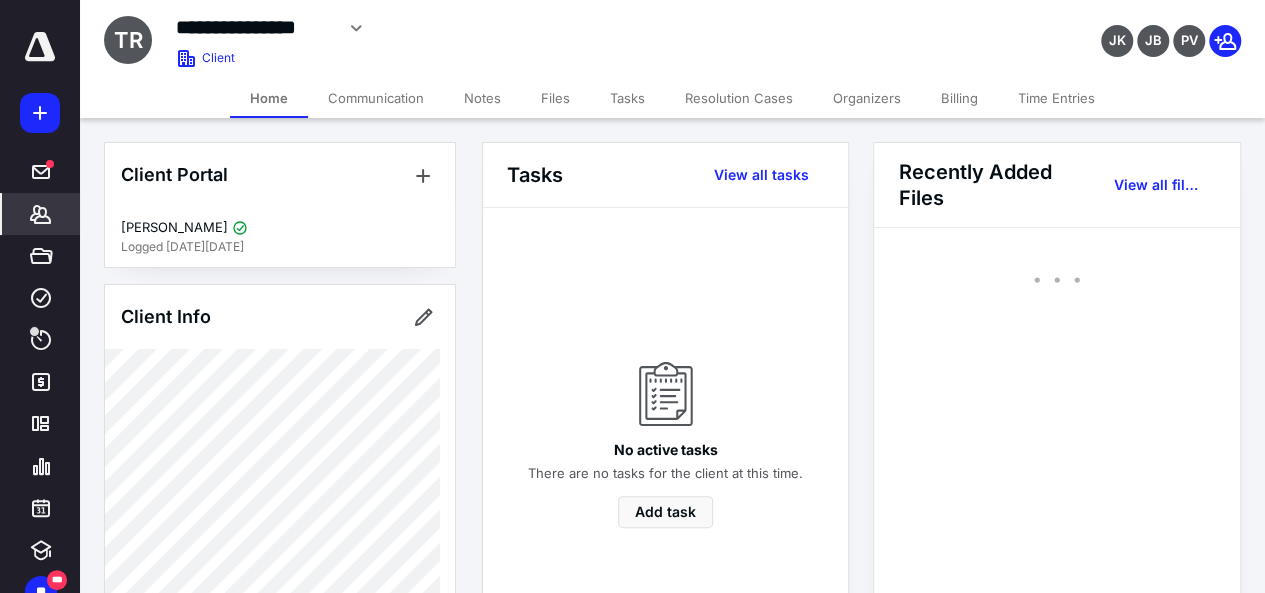 click on "Tasks" at bounding box center [627, 98] 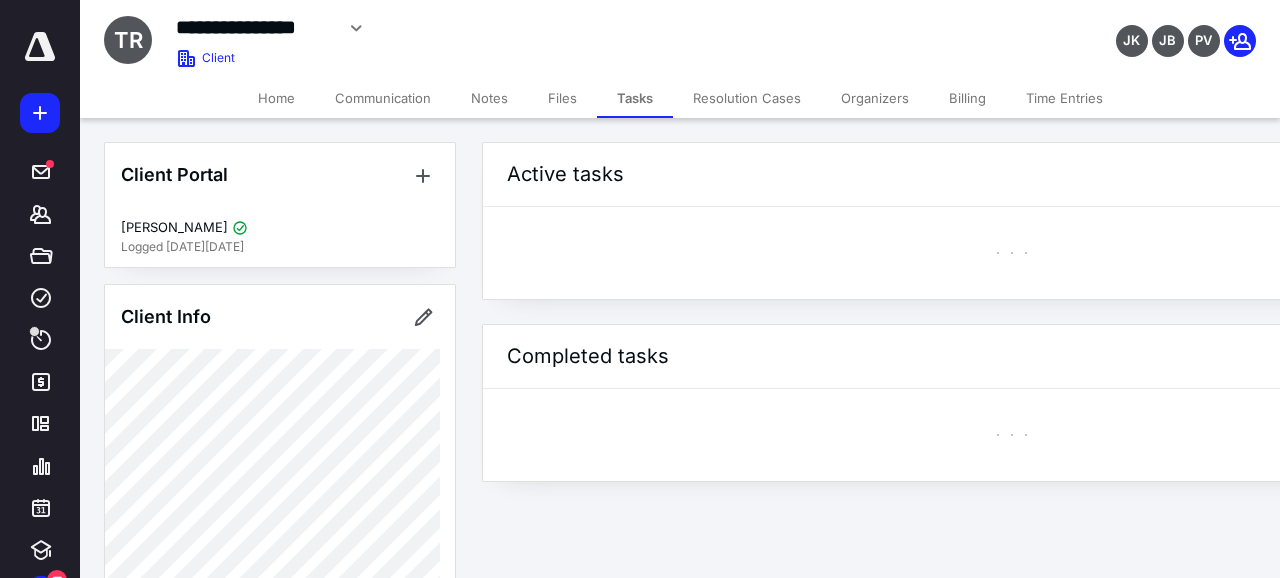 click on "Home" at bounding box center [276, 98] 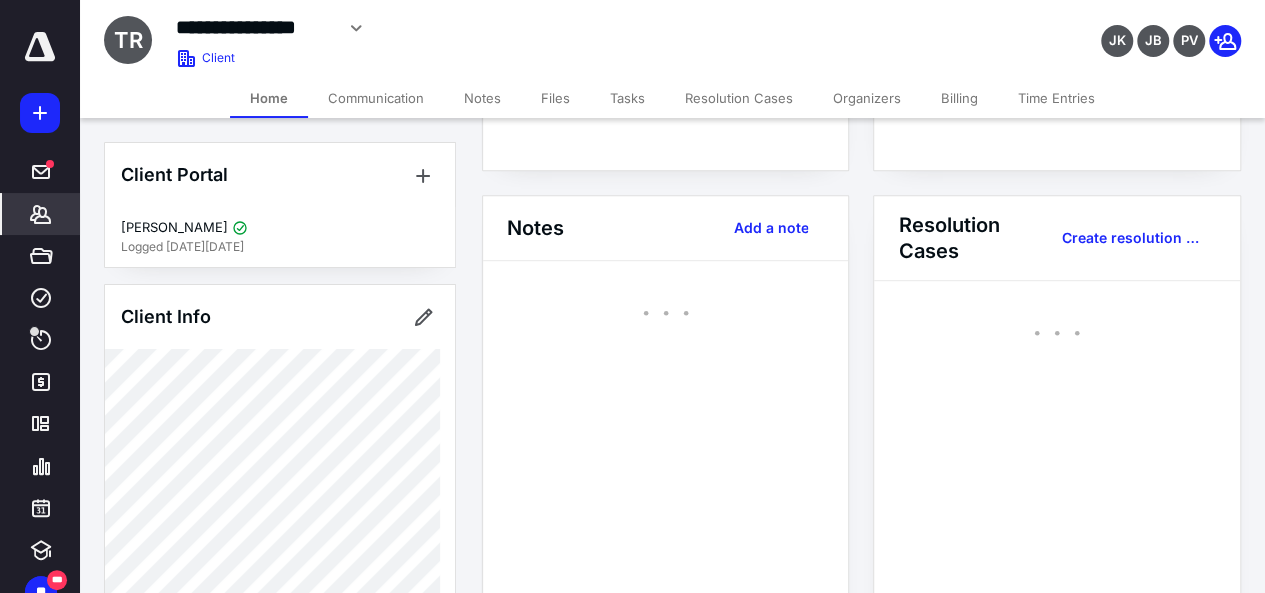 scroll, scrollTop: 472, scrollLeft: 0, axis: vertical 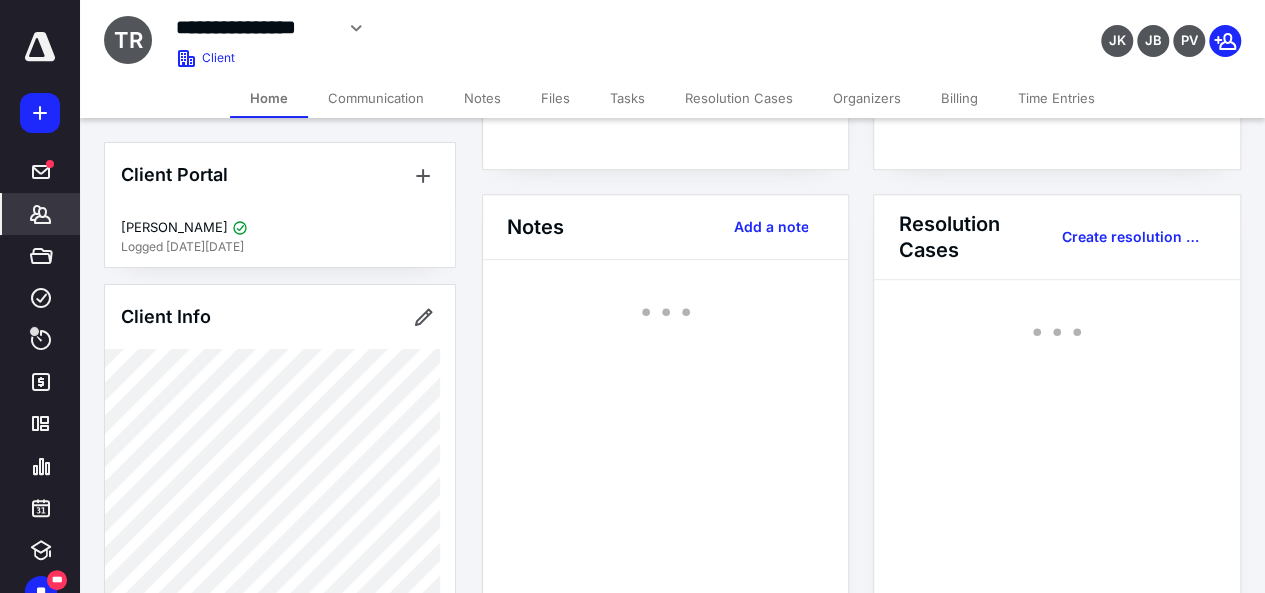 click on "Tasks" at bounding box center (627, 98) 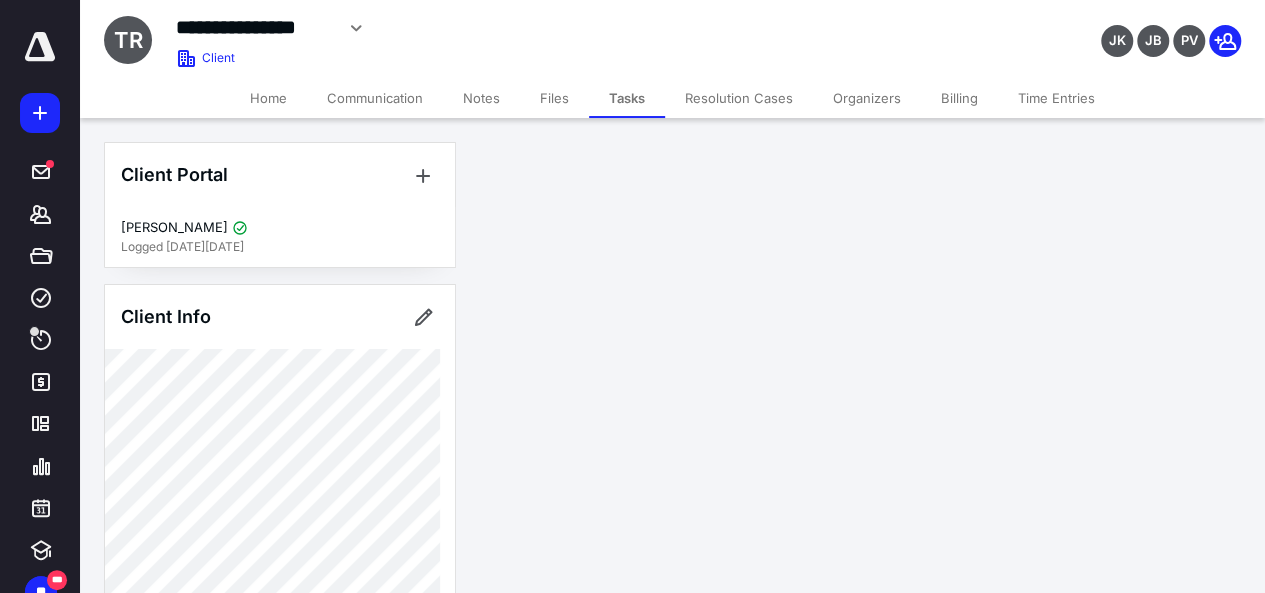 scroll, scrollTop: 0, scrollLeft: 0, axis: both 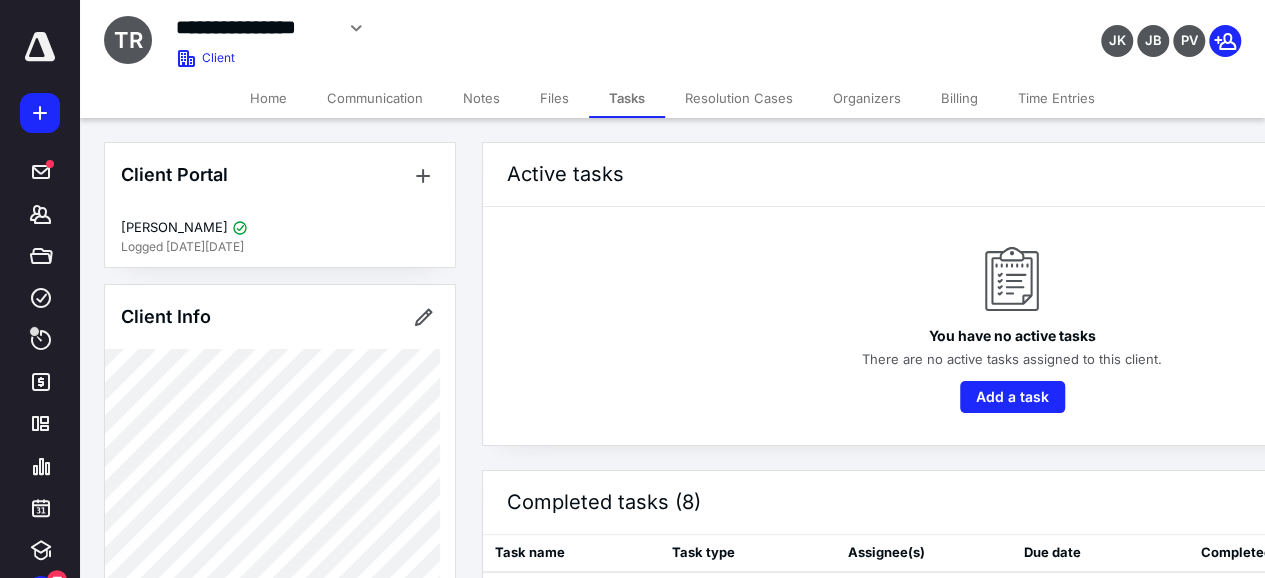 click on "Home" at bounding box center [268, 98] 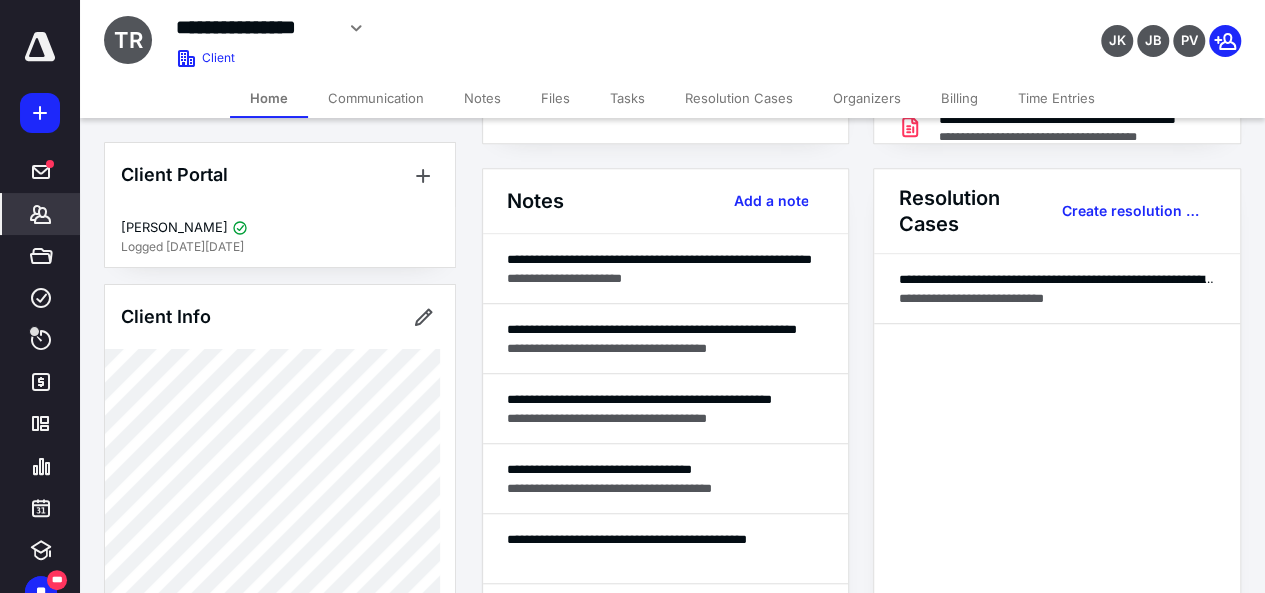 scroll, scrollTop: 512, scrollLeft: 0, axis: vertical 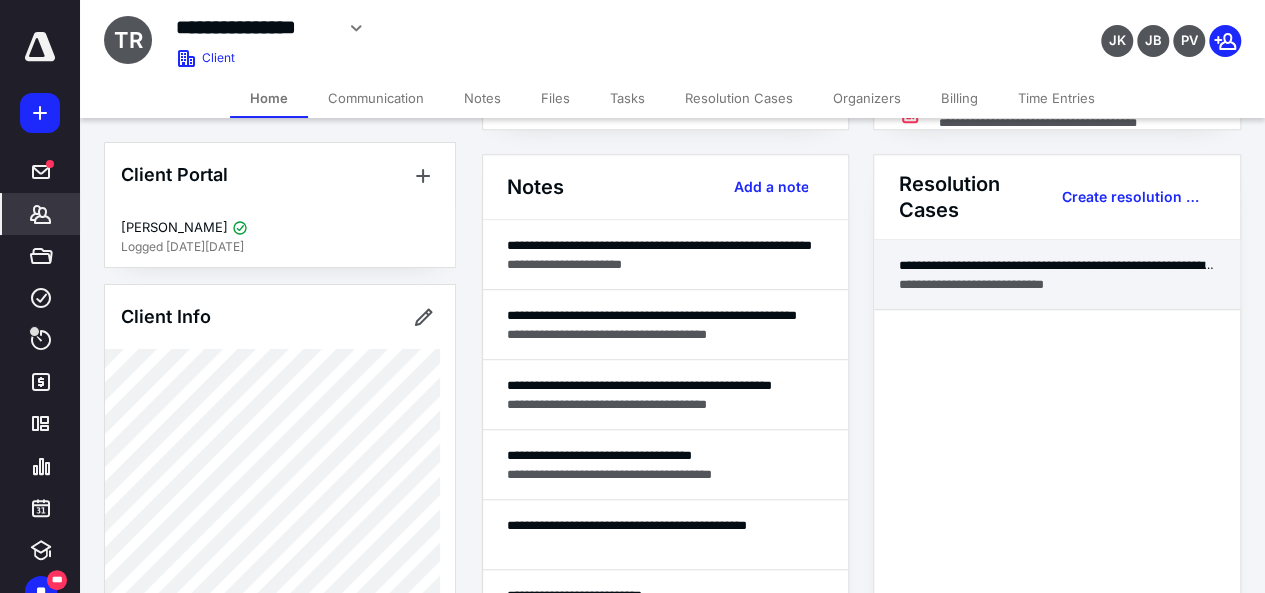 click on "**********" at bounding box center (1056, 275) 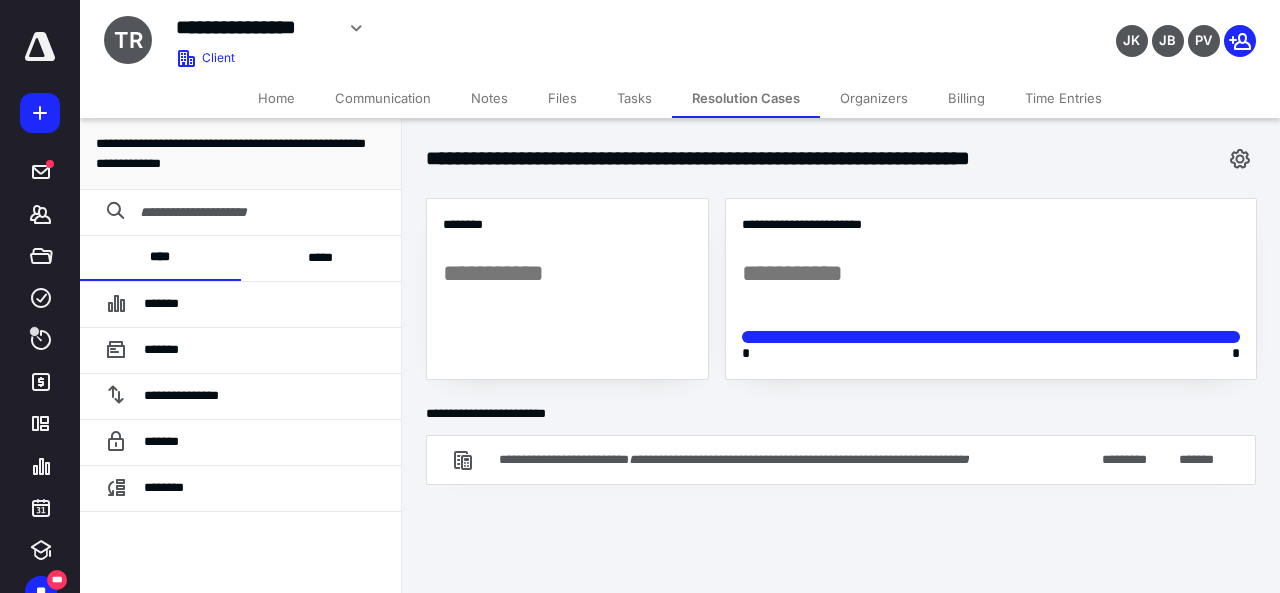 click on "Home" at bounding box center [276, 98] 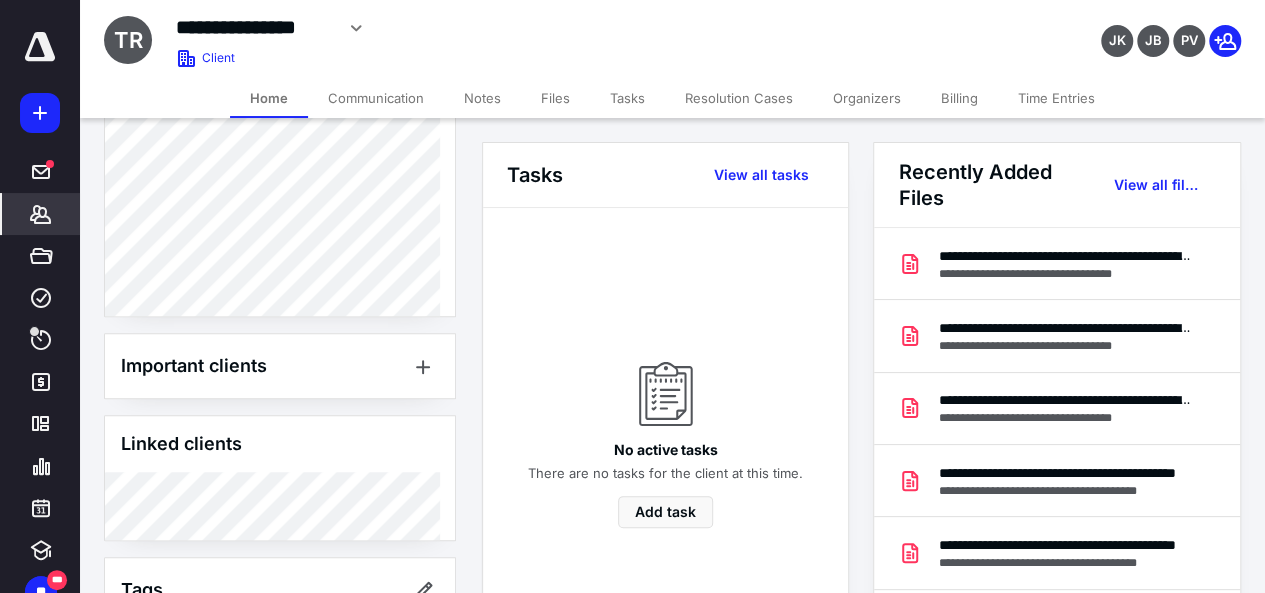 scroll, scrollTop: 849, scrollLeft: 0, axis: vertical 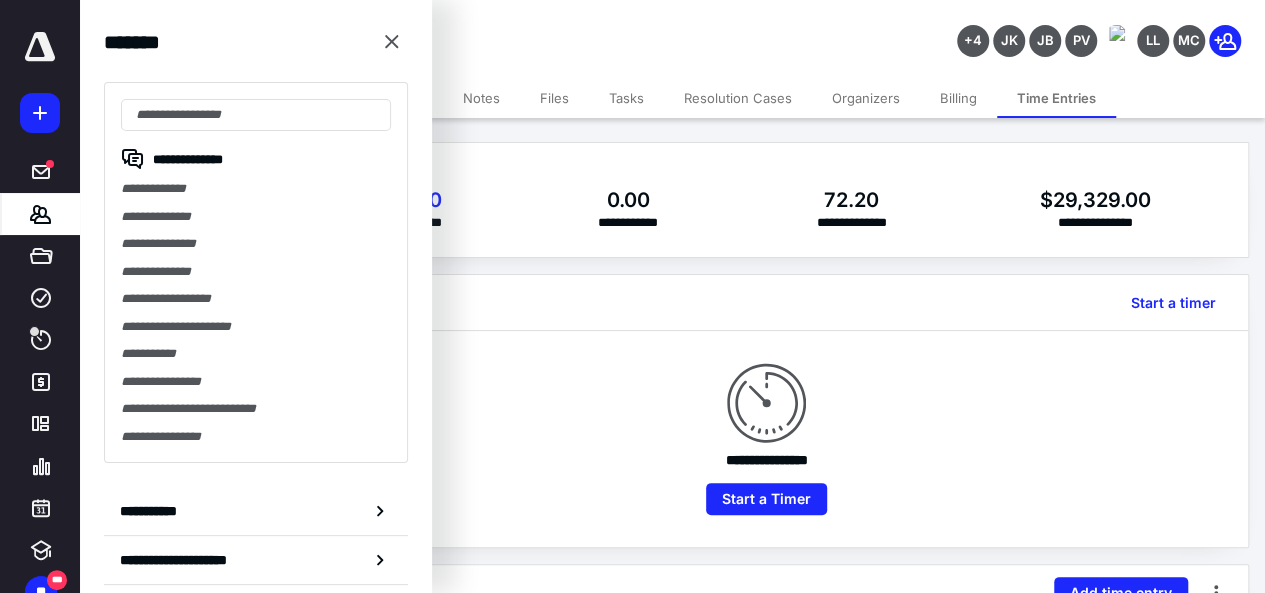 click on "**********" at bounding box center [256, 354] 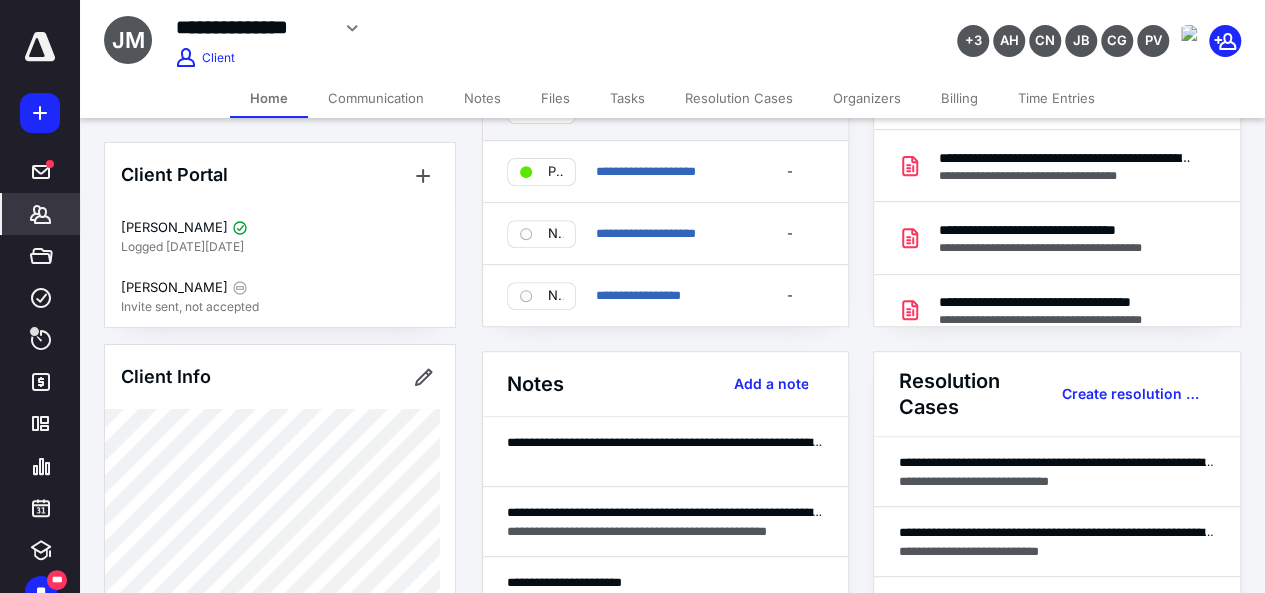 scroll, scrollTop: 316, scrollLeft: 0, axis: vertical 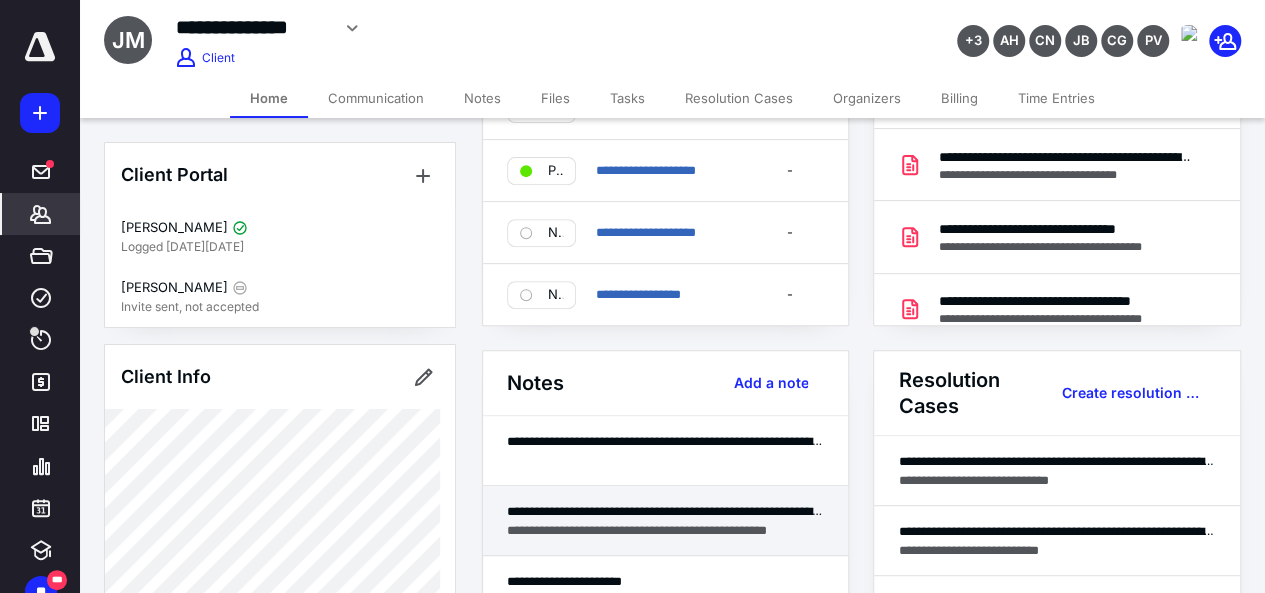 click on "**********" at bounding box center (666, 530) 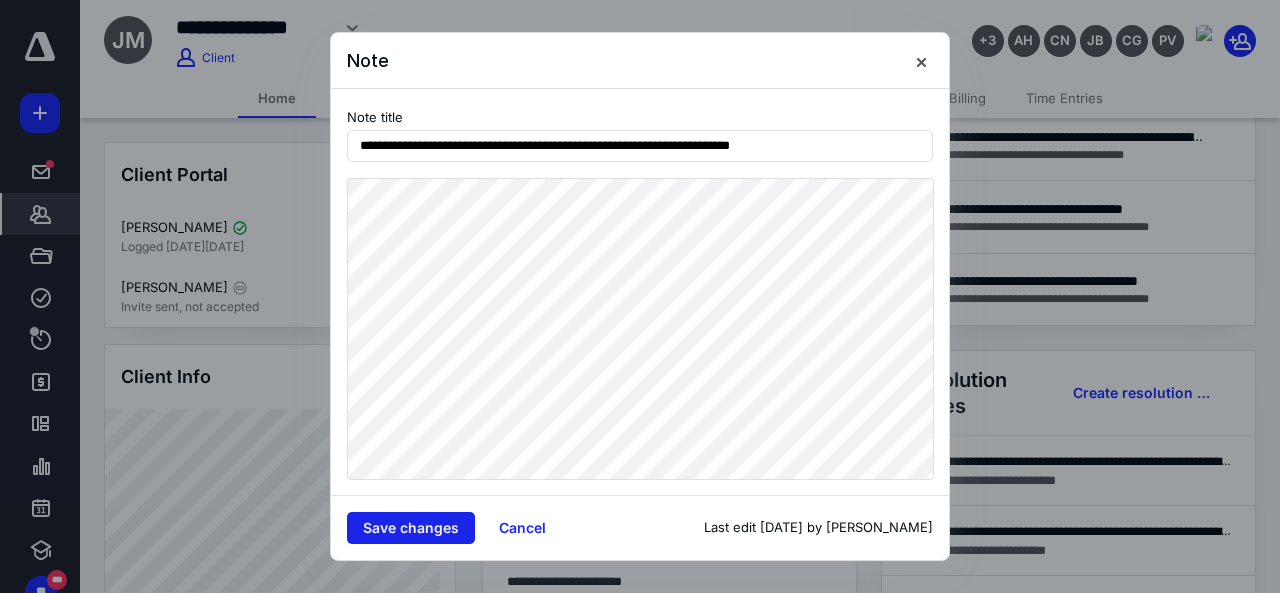 click on "Save changes" at bounding box center [411, 528] 